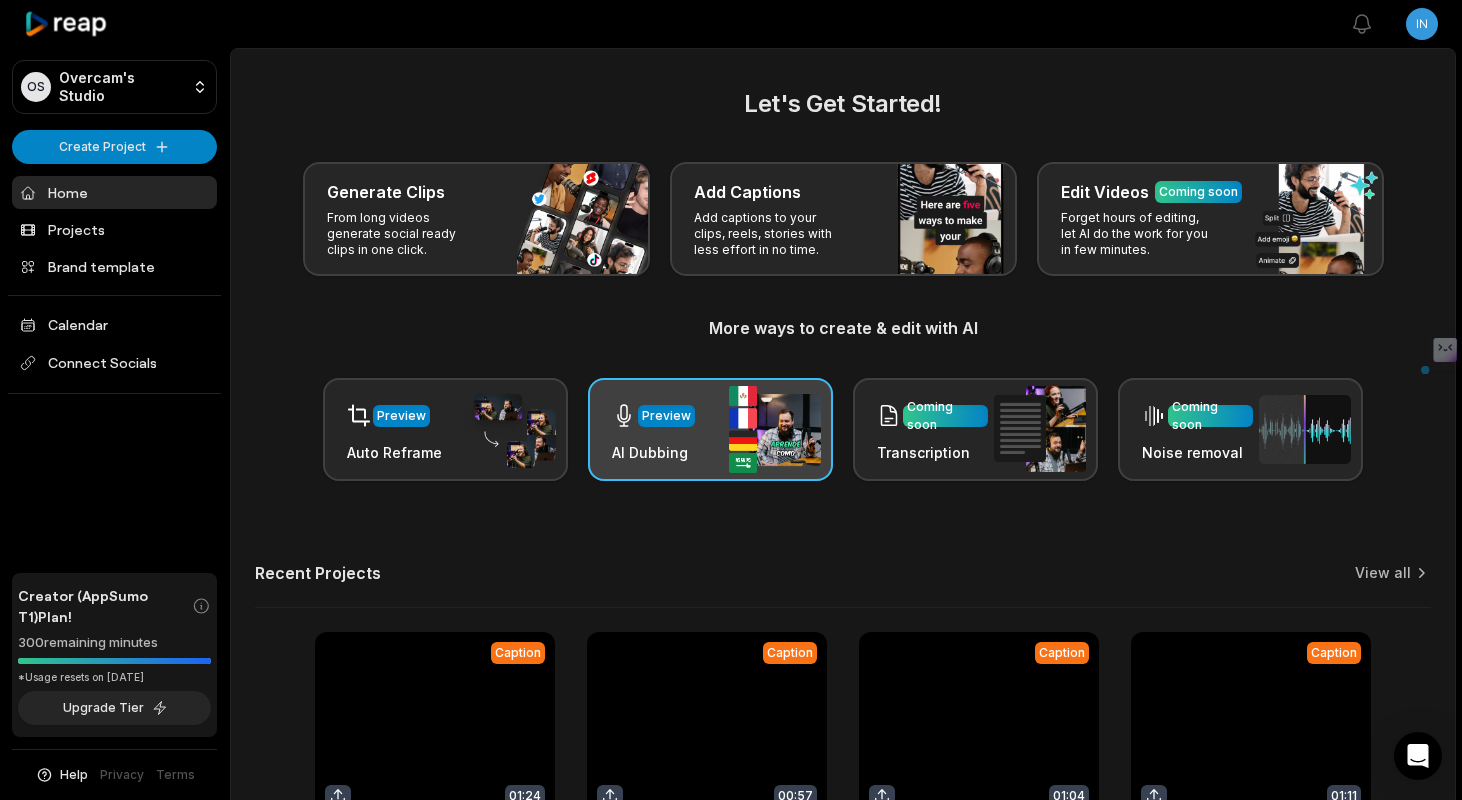 scroll, scrollTop: 0, scrollLeft: 0, axis: both 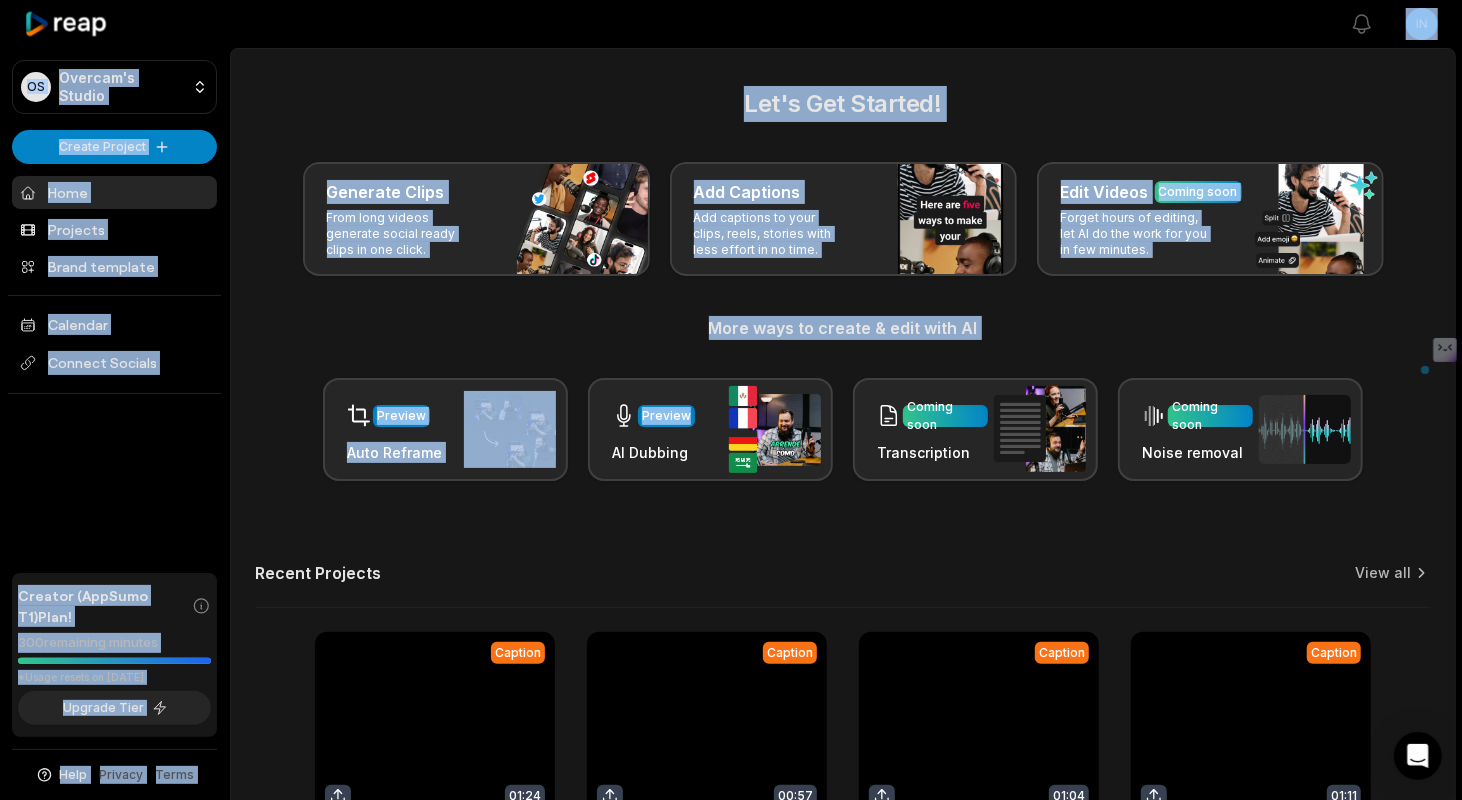 click on "Let's Get Started! Generate Clips From long videos generate social ready clips in one click. Add Captions Add captions to your clips, reels, stories with less effort in no time. Edit Videos Coming soon Forget hours of editing, let AI do the work for you in few minutes. More ways to create & edit with AI Preview Auto Reframe Preview AI Dubbing Coming soon Transcription Coming soon Noise removal" at bounding box center (843, 283) 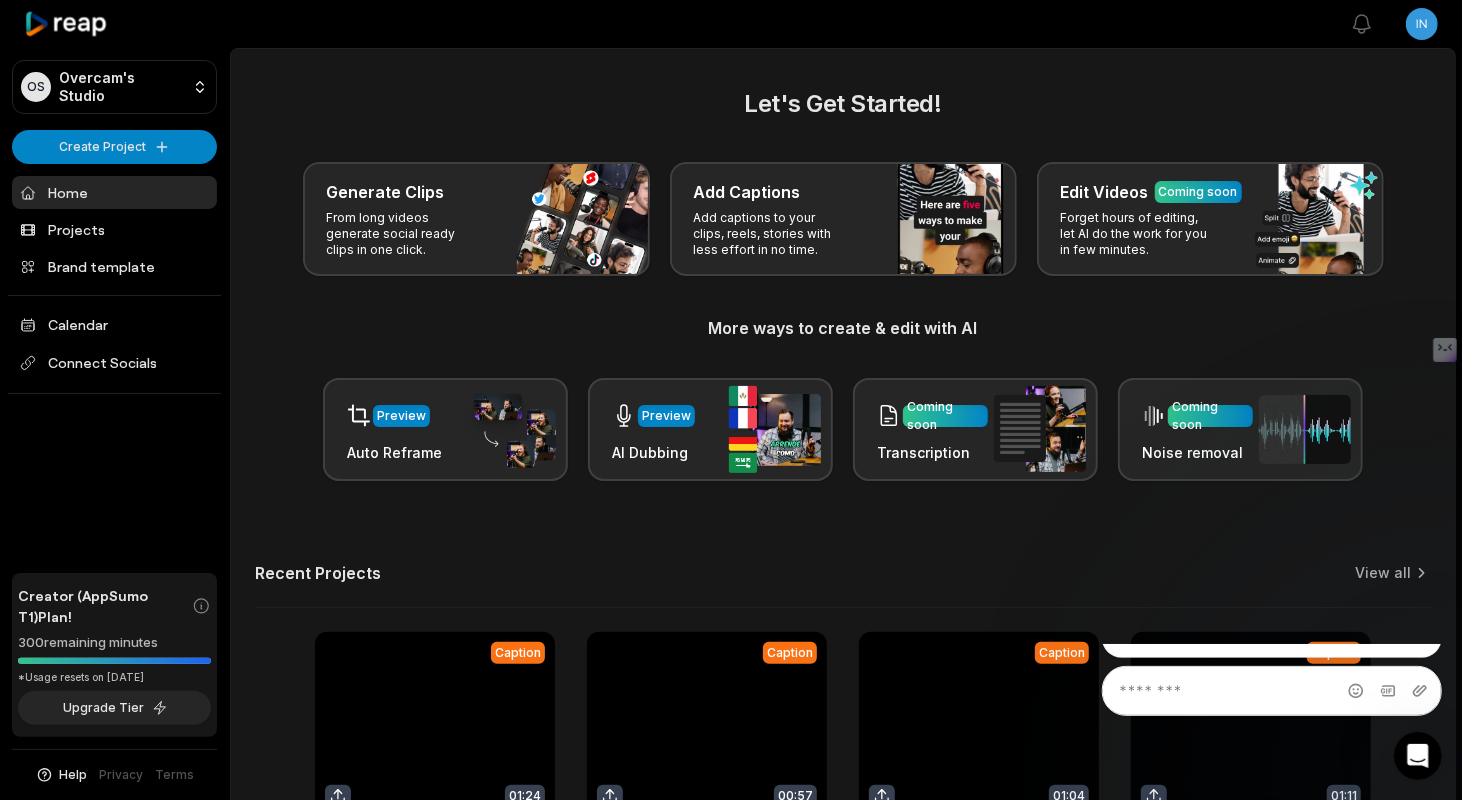 scroll, scrollTop: 0, scrollLeft: 0, axis: both 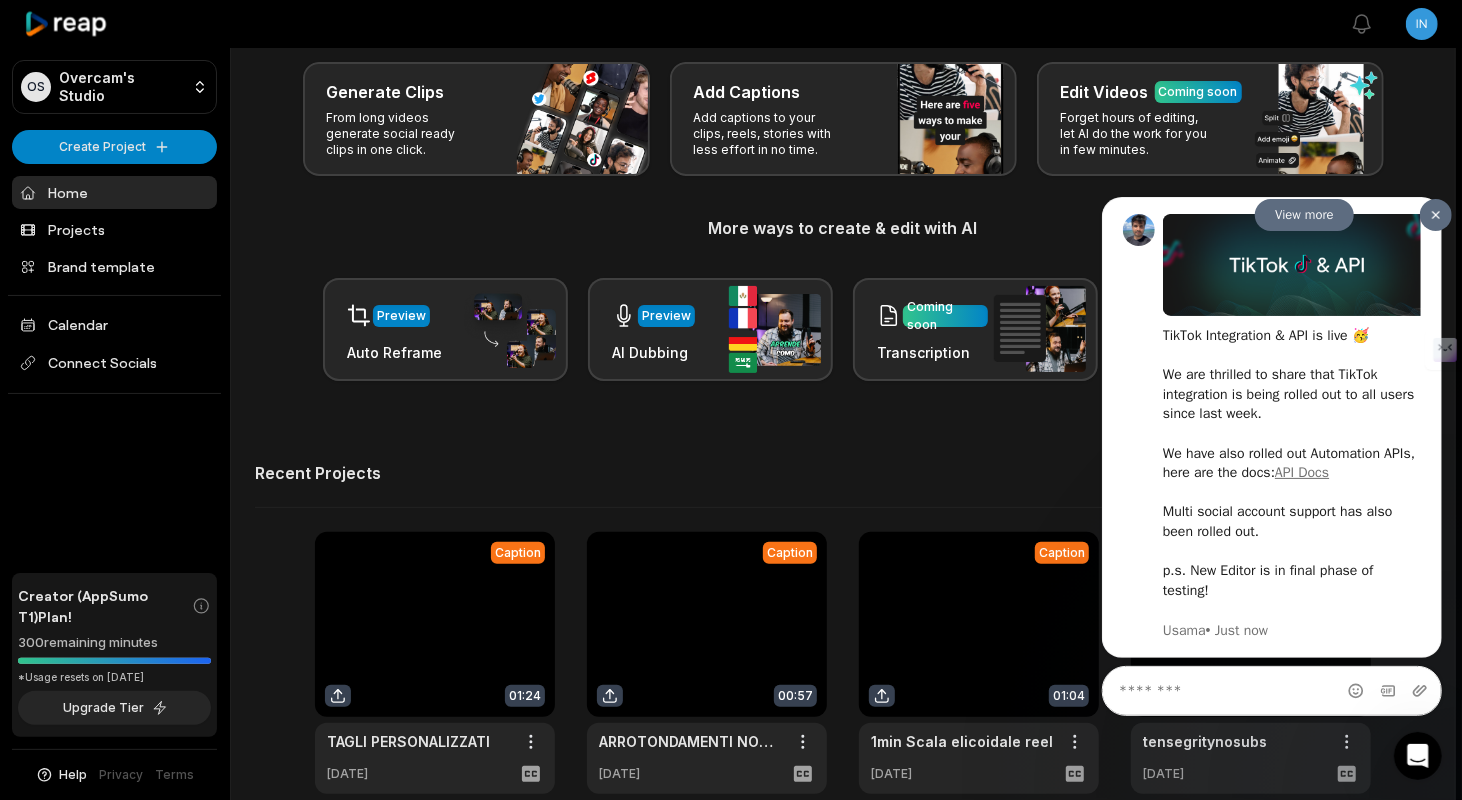 click at bounding box center (1435, 214) 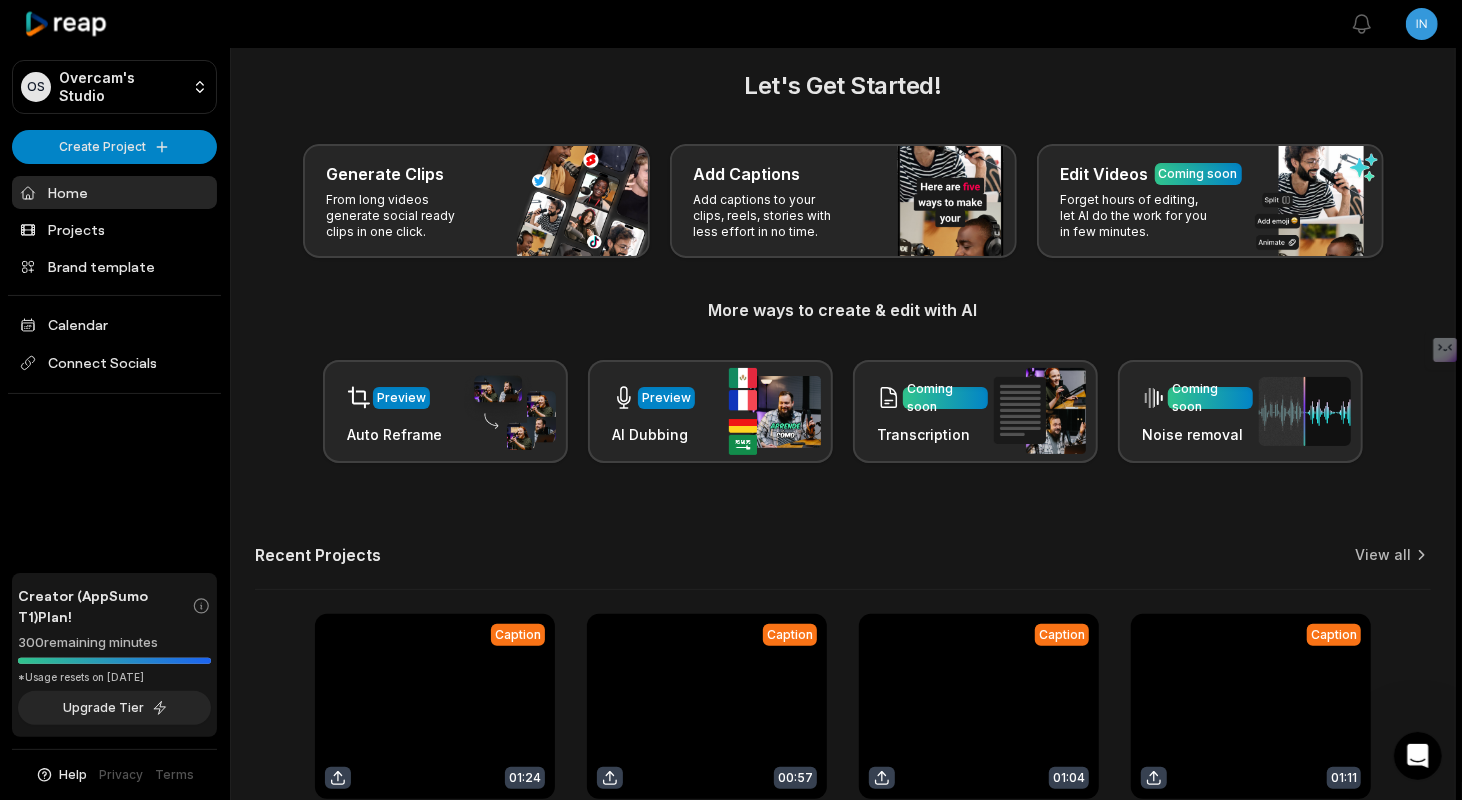 scroll, scrollTop: 0, scrollLeft: 0, axis: both 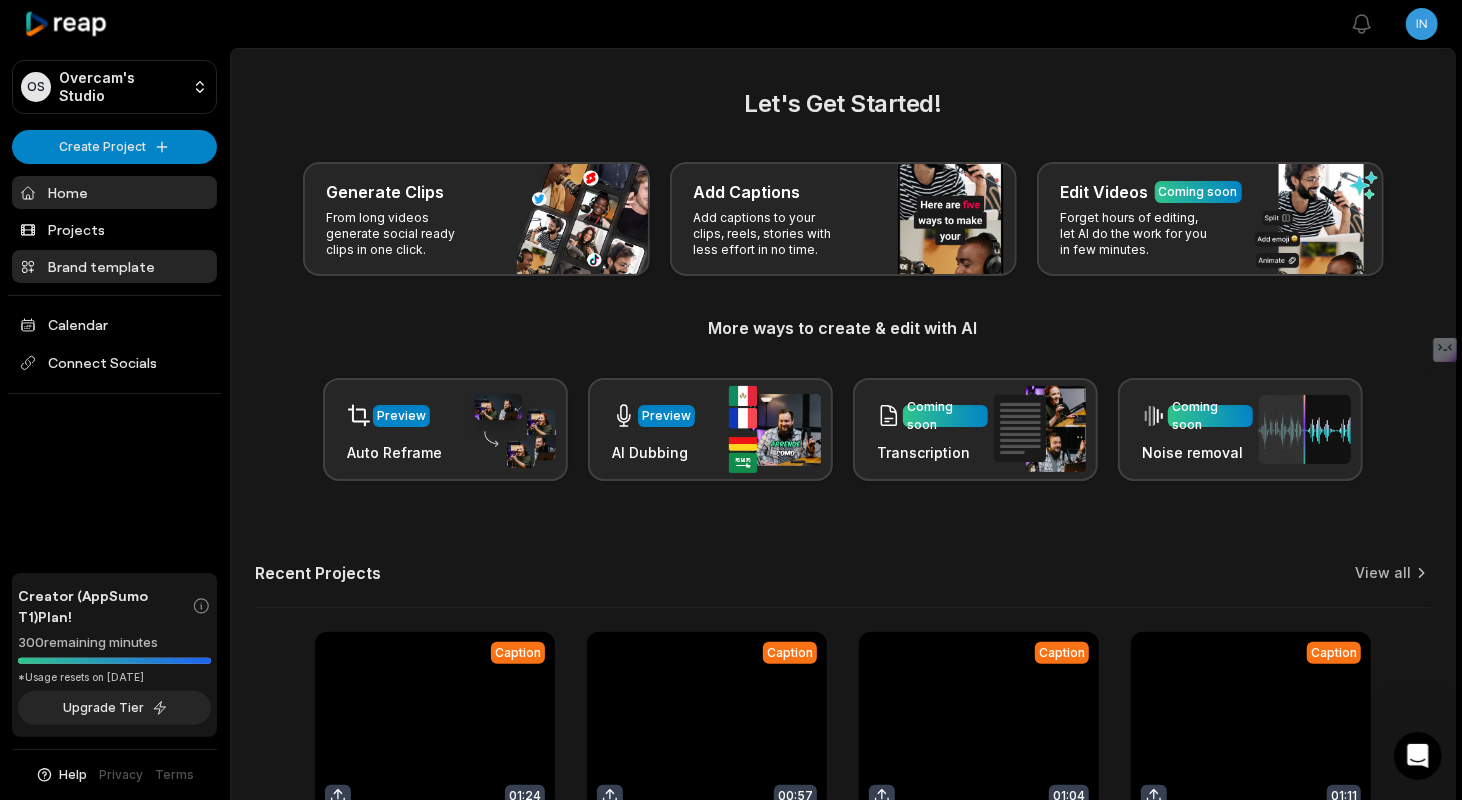 drag, startPoint x: 120, startPoint y: 259, endPoint x: 150, endPoint y: 262, distance: 30.149628 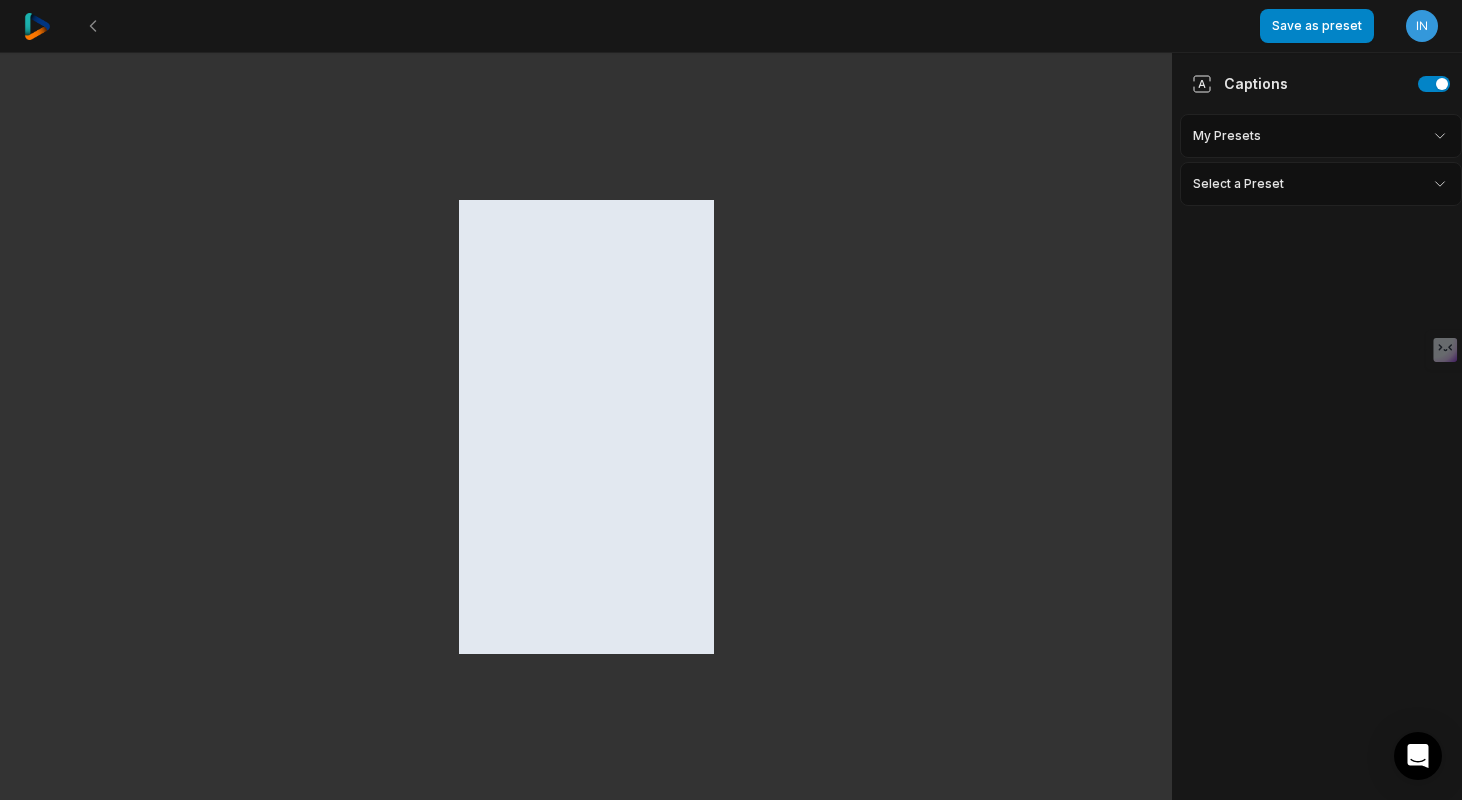 scroll, scrollTop: 0, scrollLeft: 0, axis: both 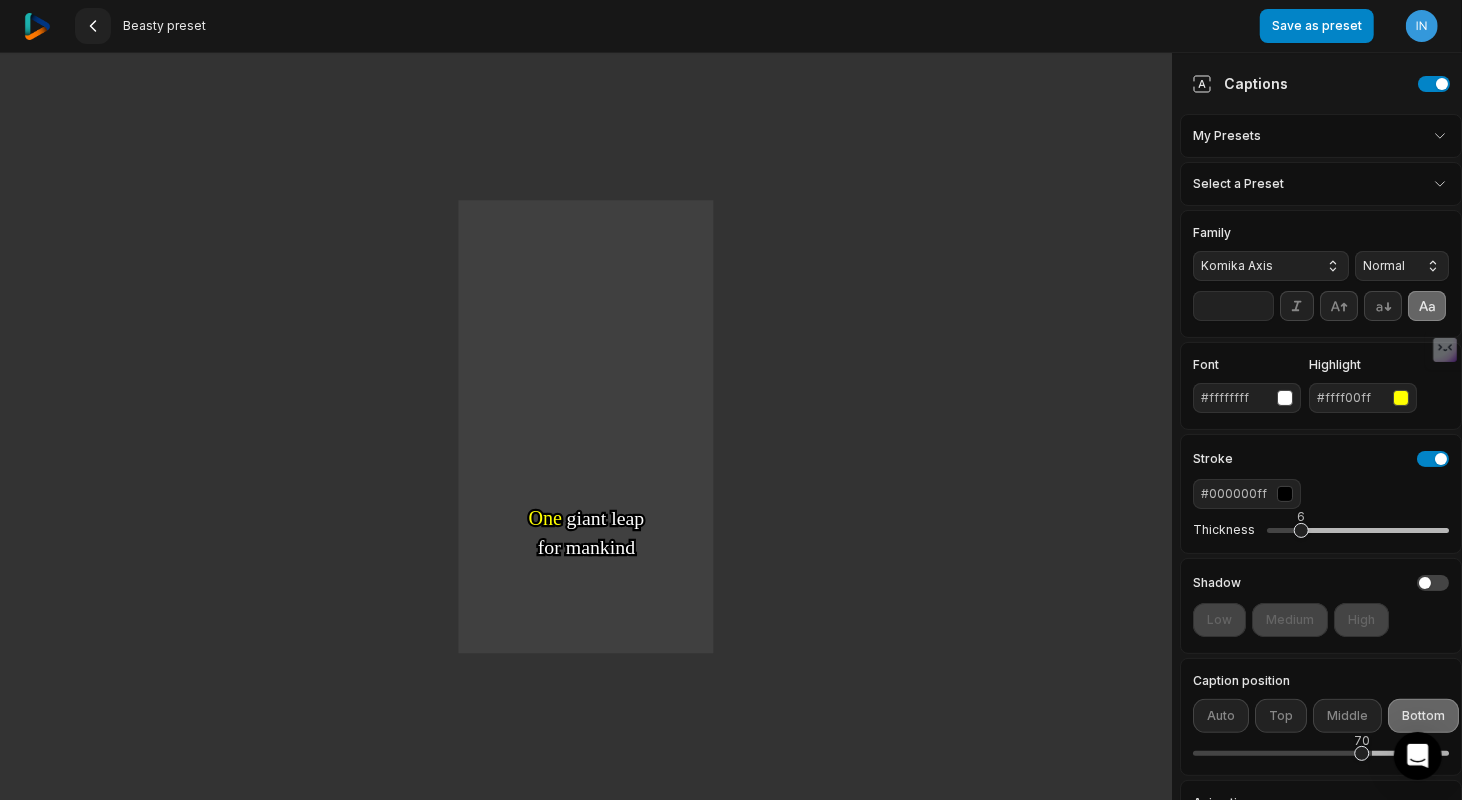 click 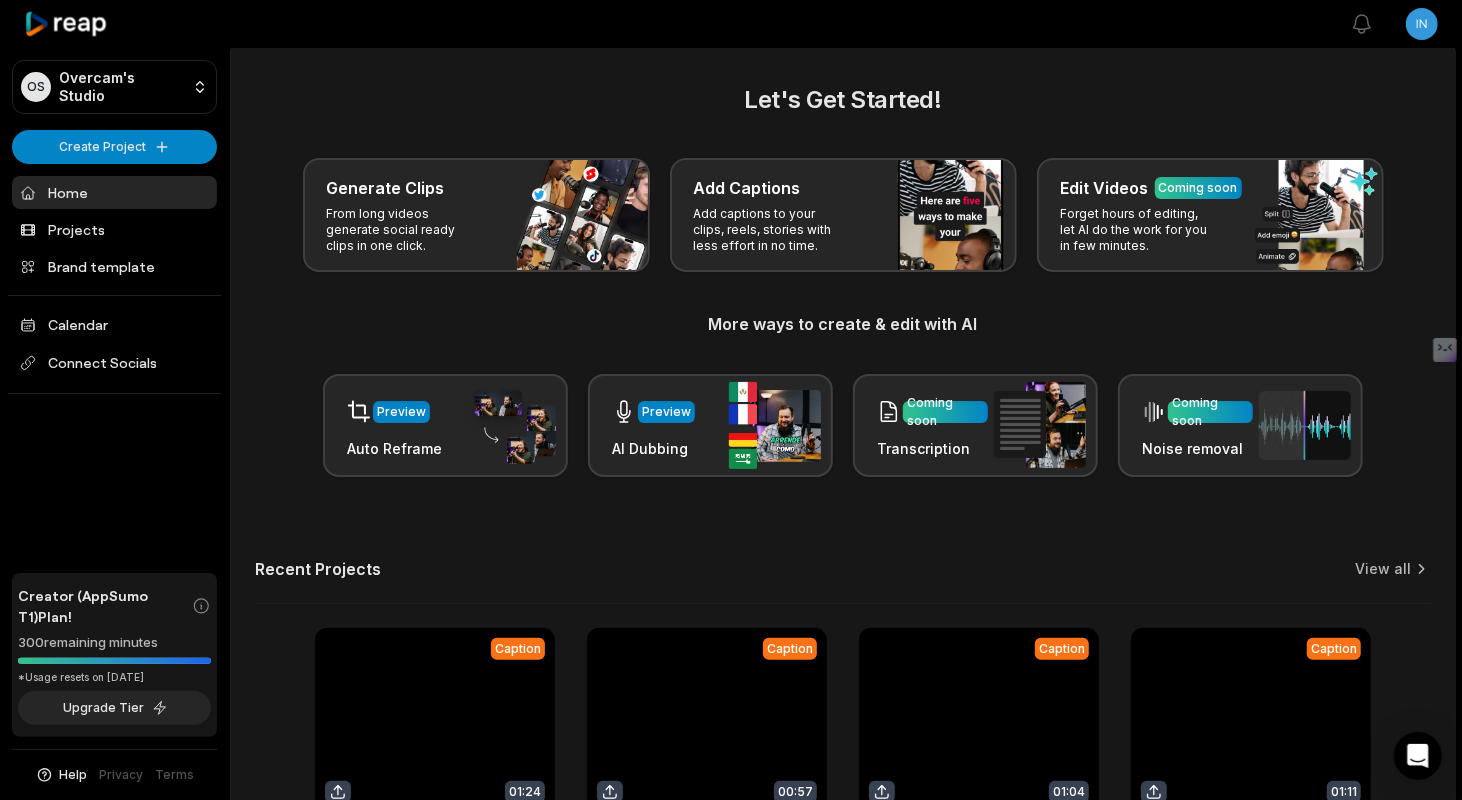 scroll, scrollTop: 0, scrollLeft: 0, axis: both 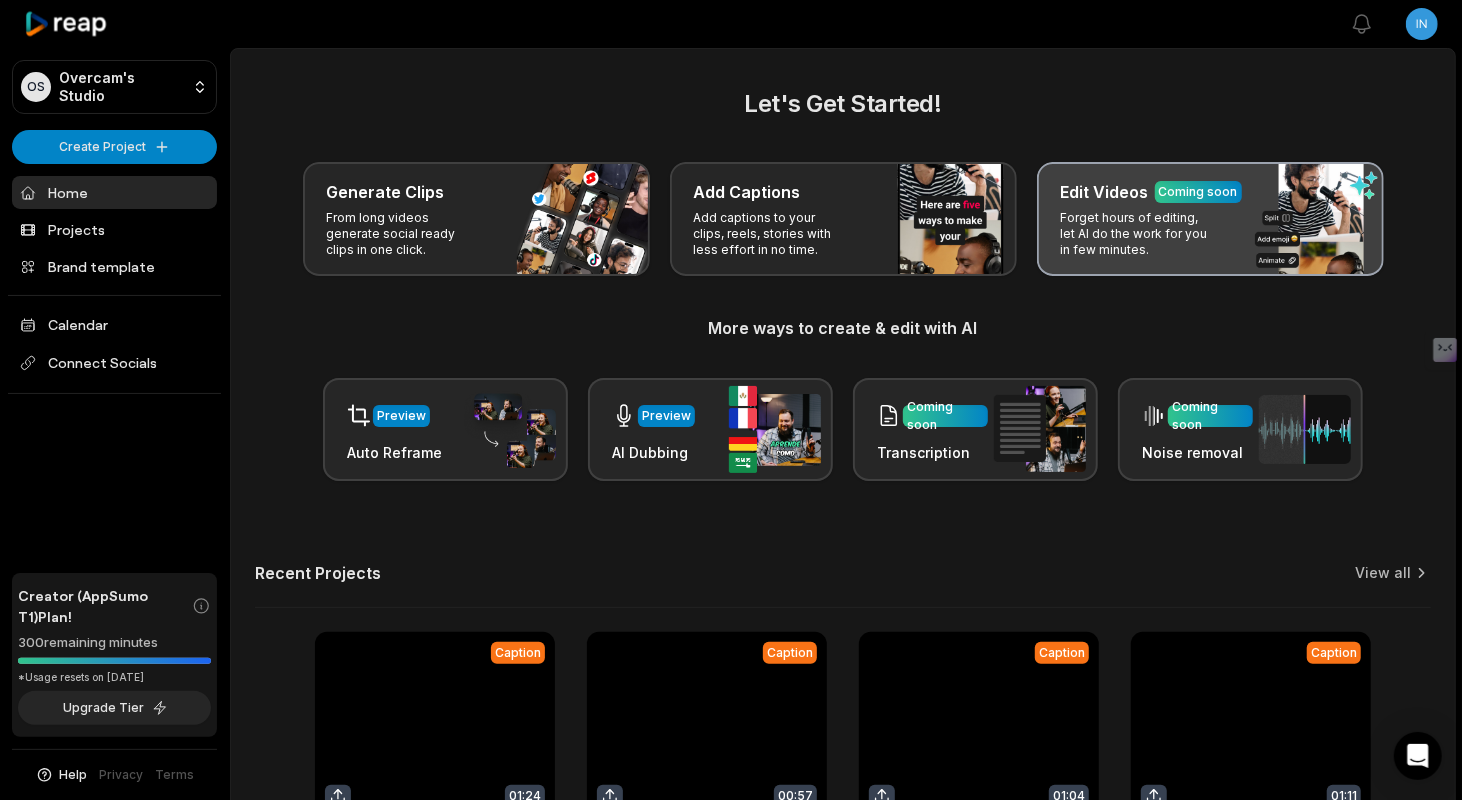 click on "Coming soon" at bounding box center [1198, 192] 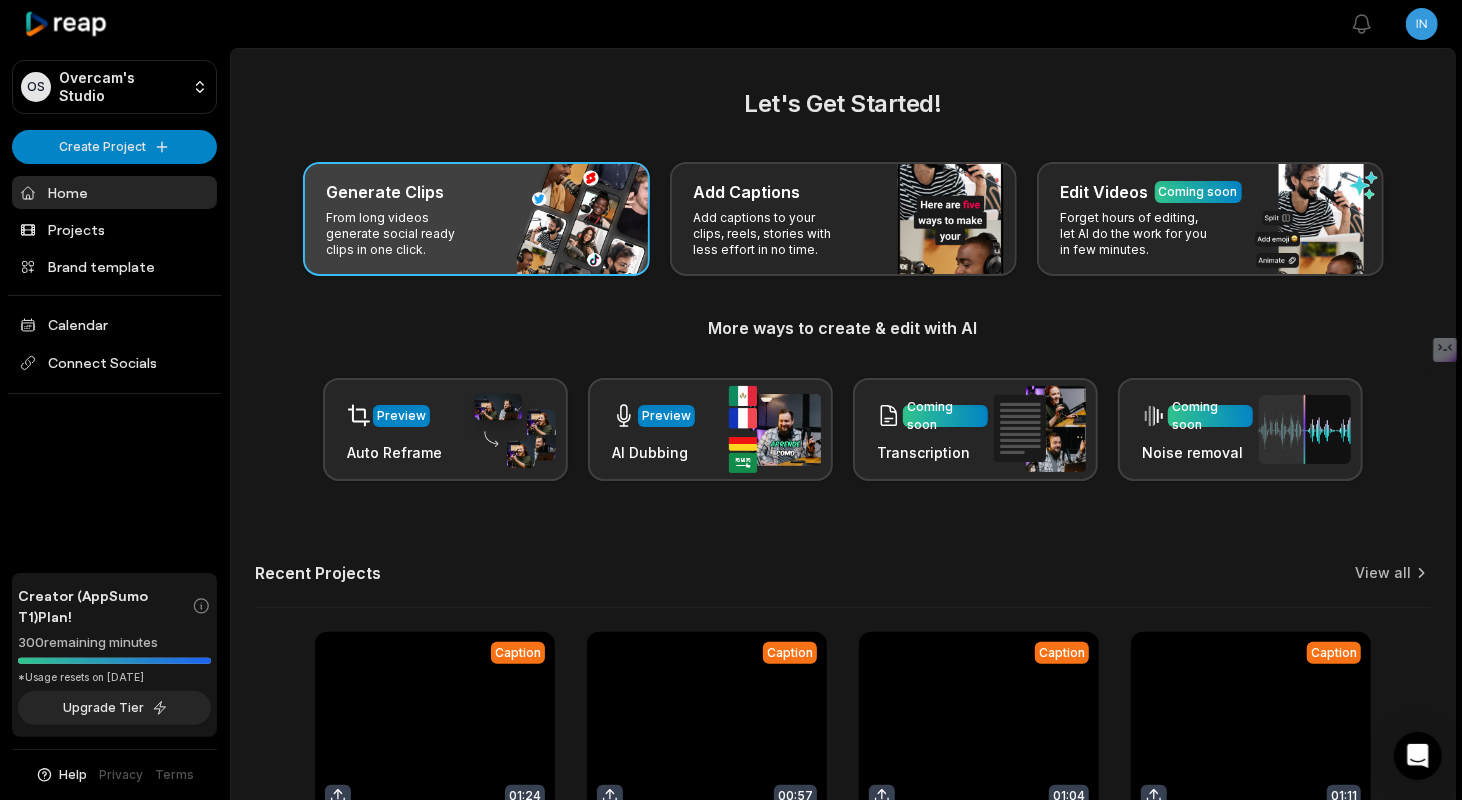 click on "Generate Clips From long videos generate social ready clips in one click." at bounding box center (476, 219) 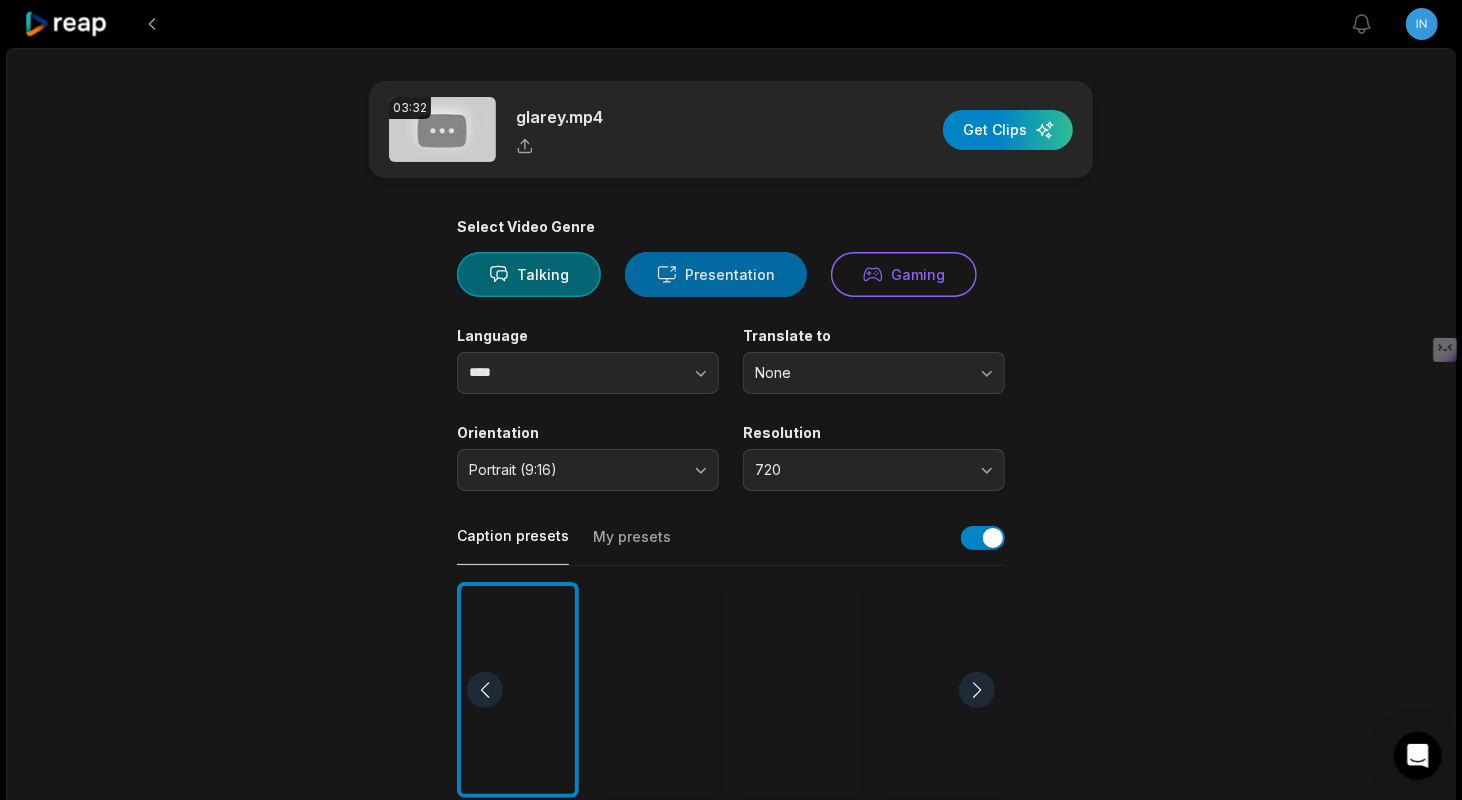 click on "Presentation" at bounding box center [716, 274] 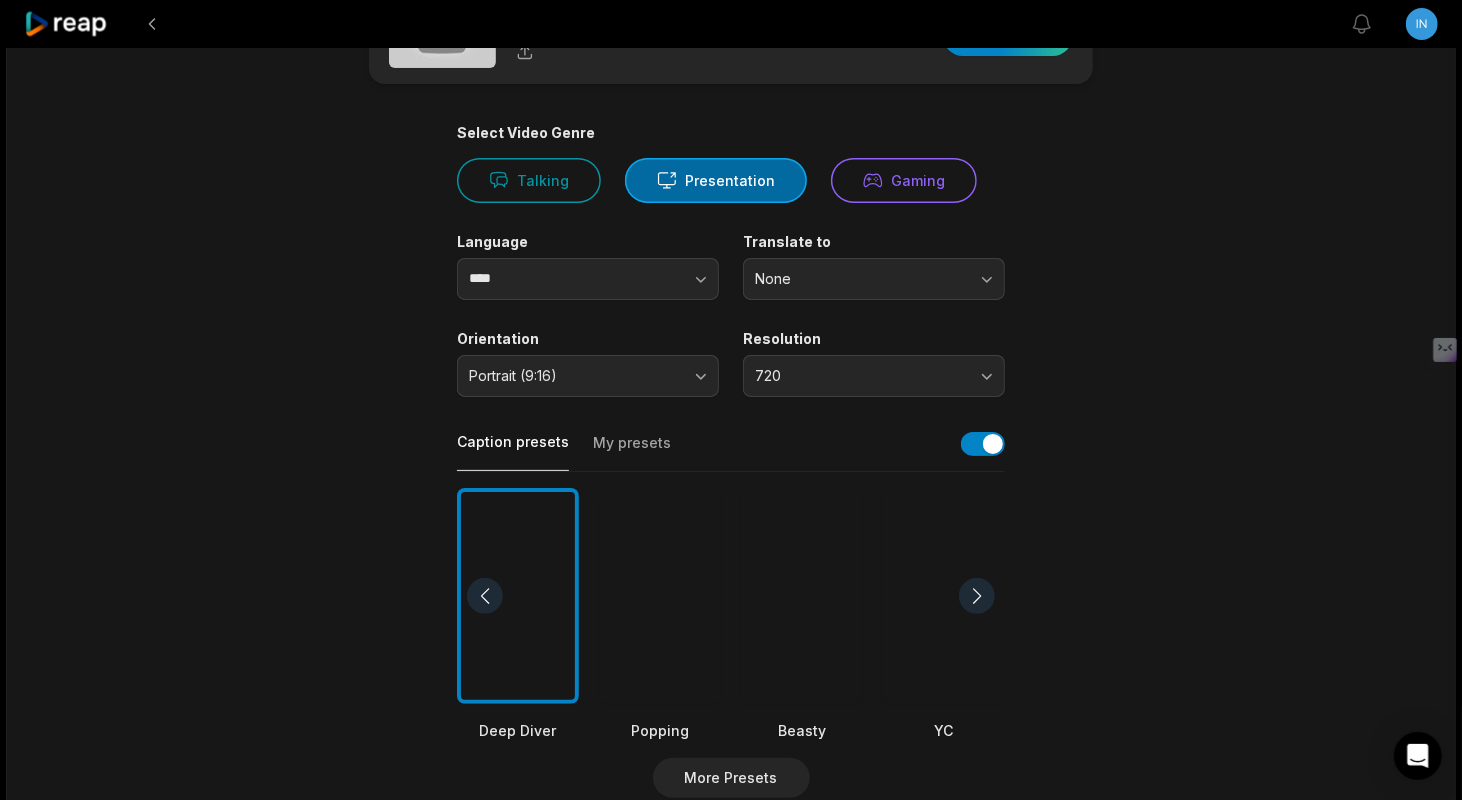 scroll, scrollTop: 100, scrollLeft: 0, axis: vertical 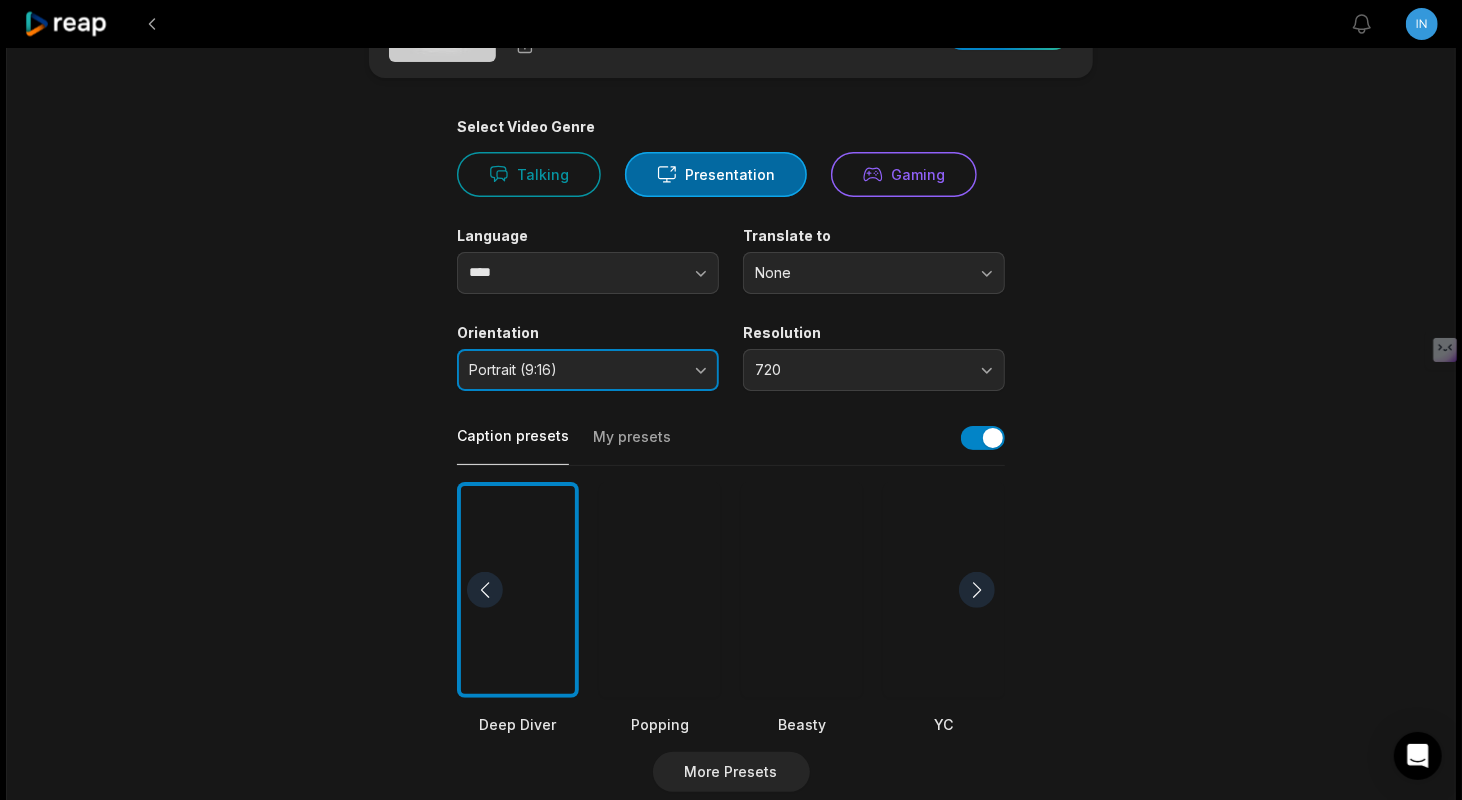 click on "Portrait (9:16)" at bounding box center (574, 370) 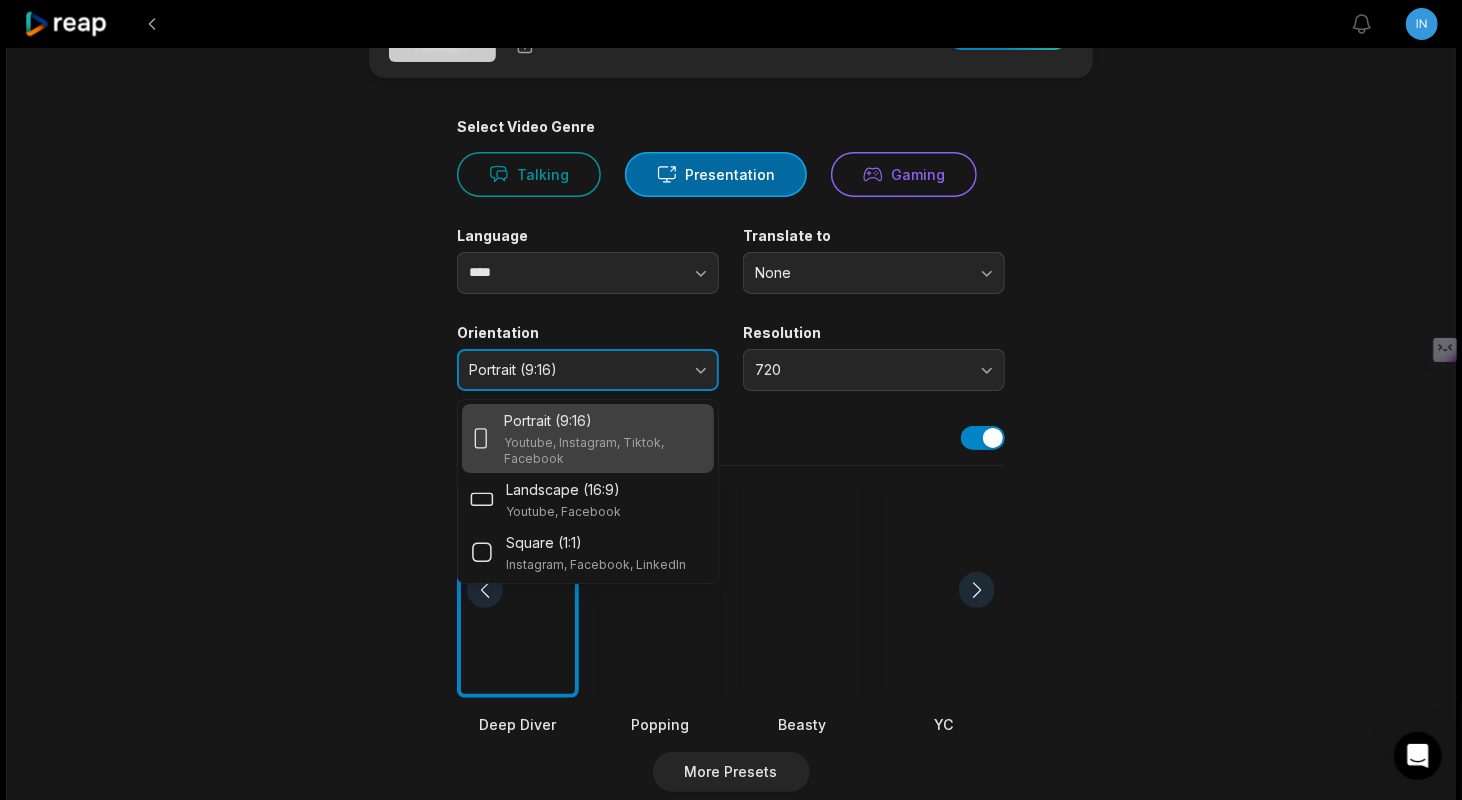click on "Portrait (9:16)" at bounding box center (574, 370) 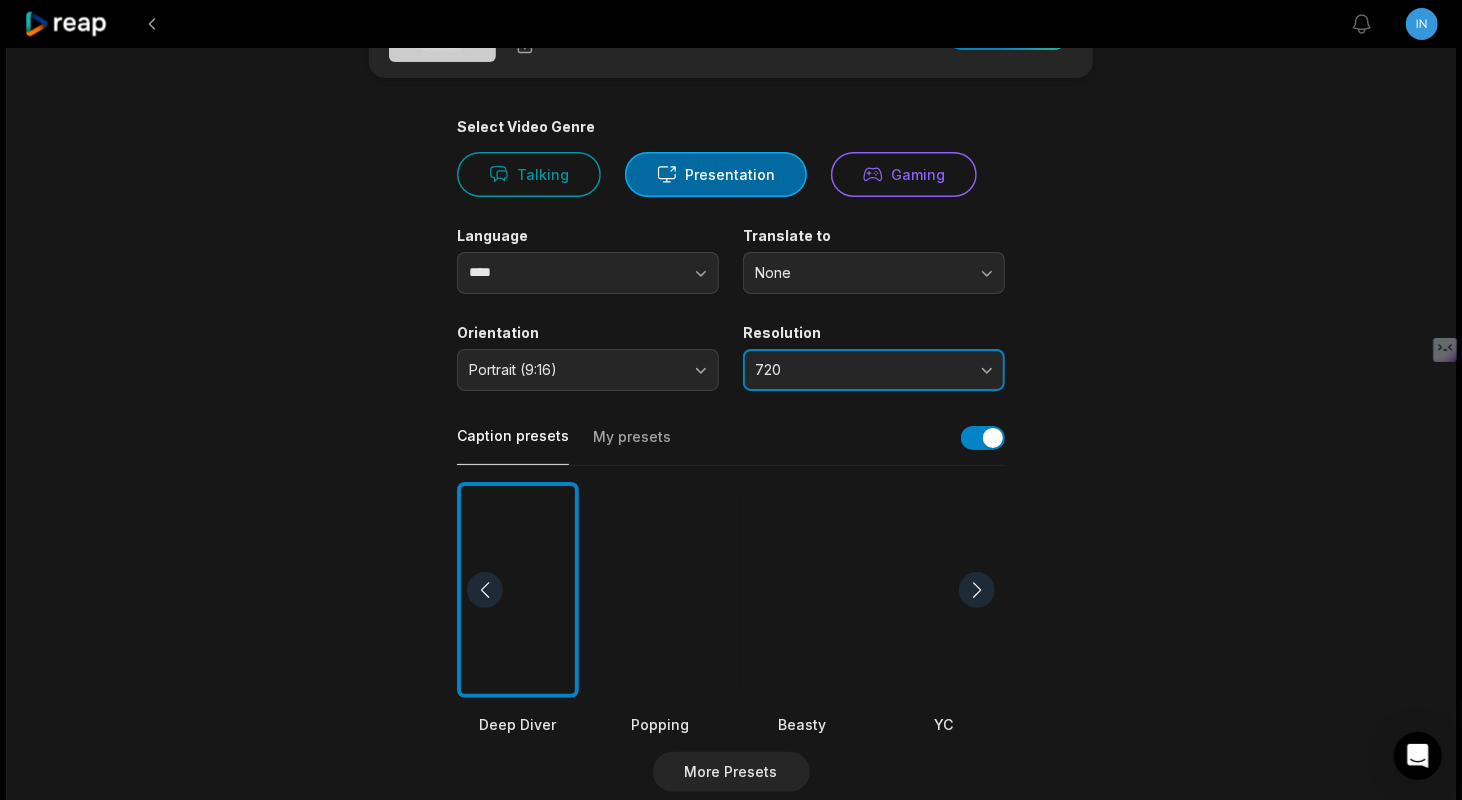 click on "720" at bounding box center [860, 370] 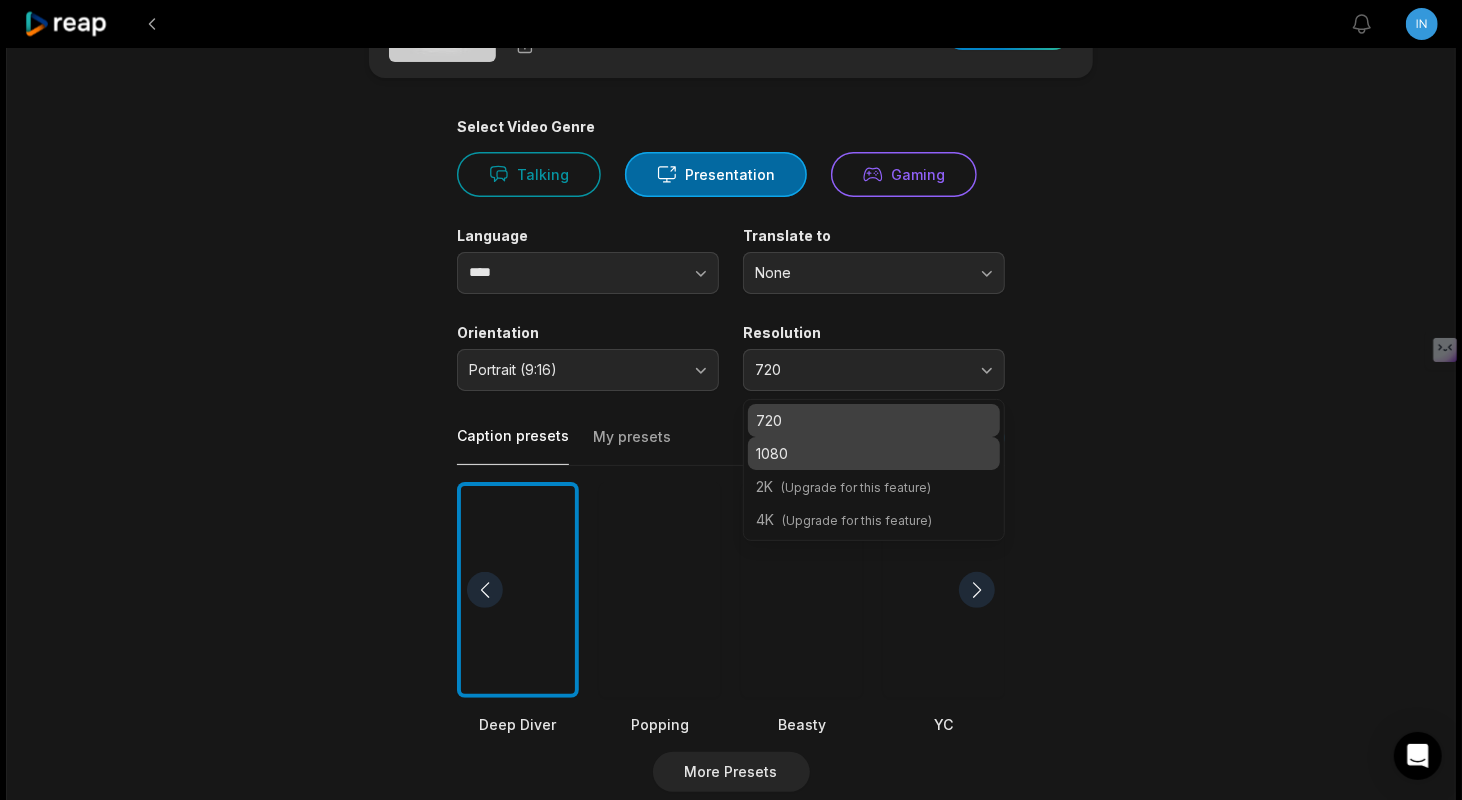 click on "1080" at bounding box center (874, 453) 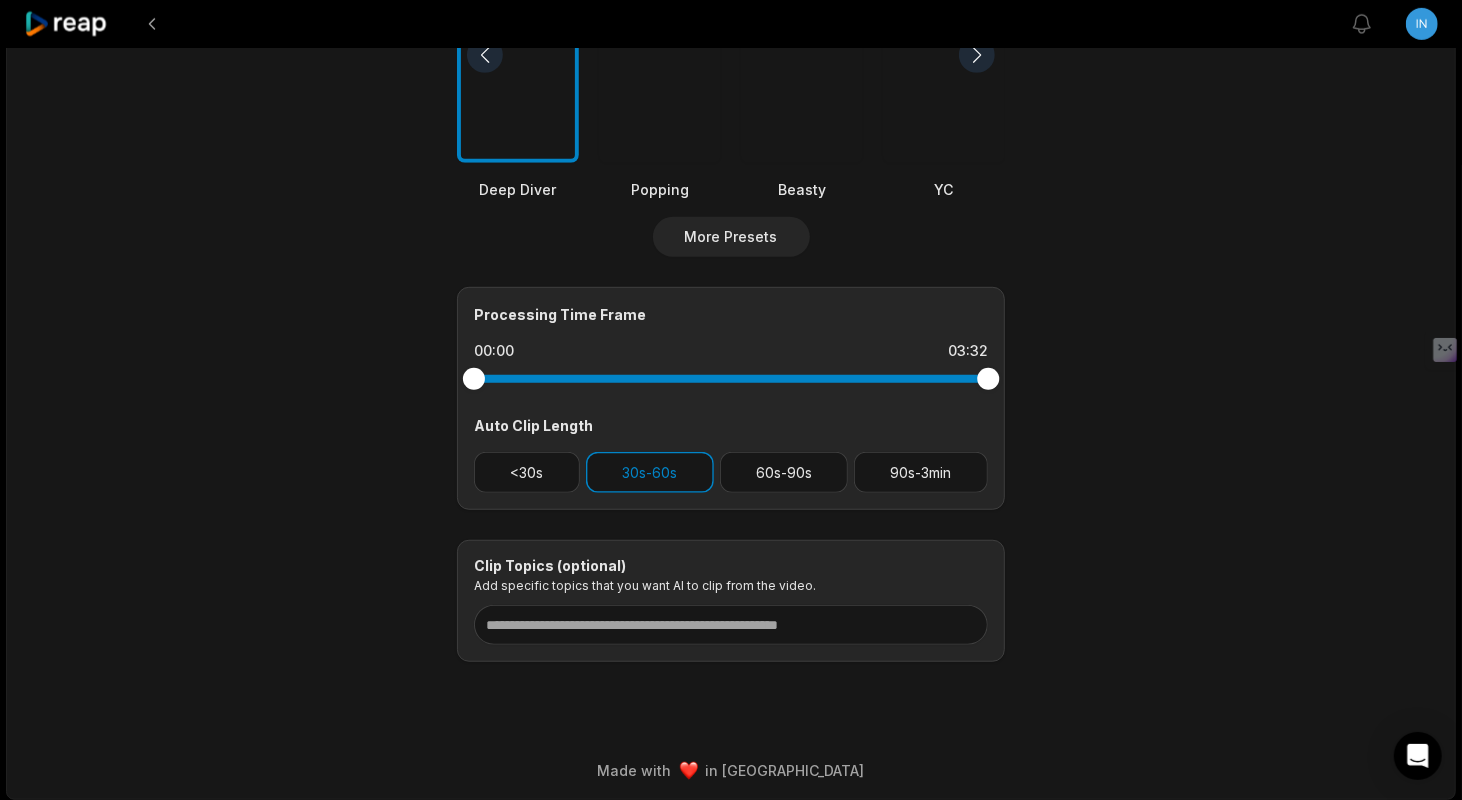 scroll, scrollTop: 639, scrollLeft: 0, axis: vertical 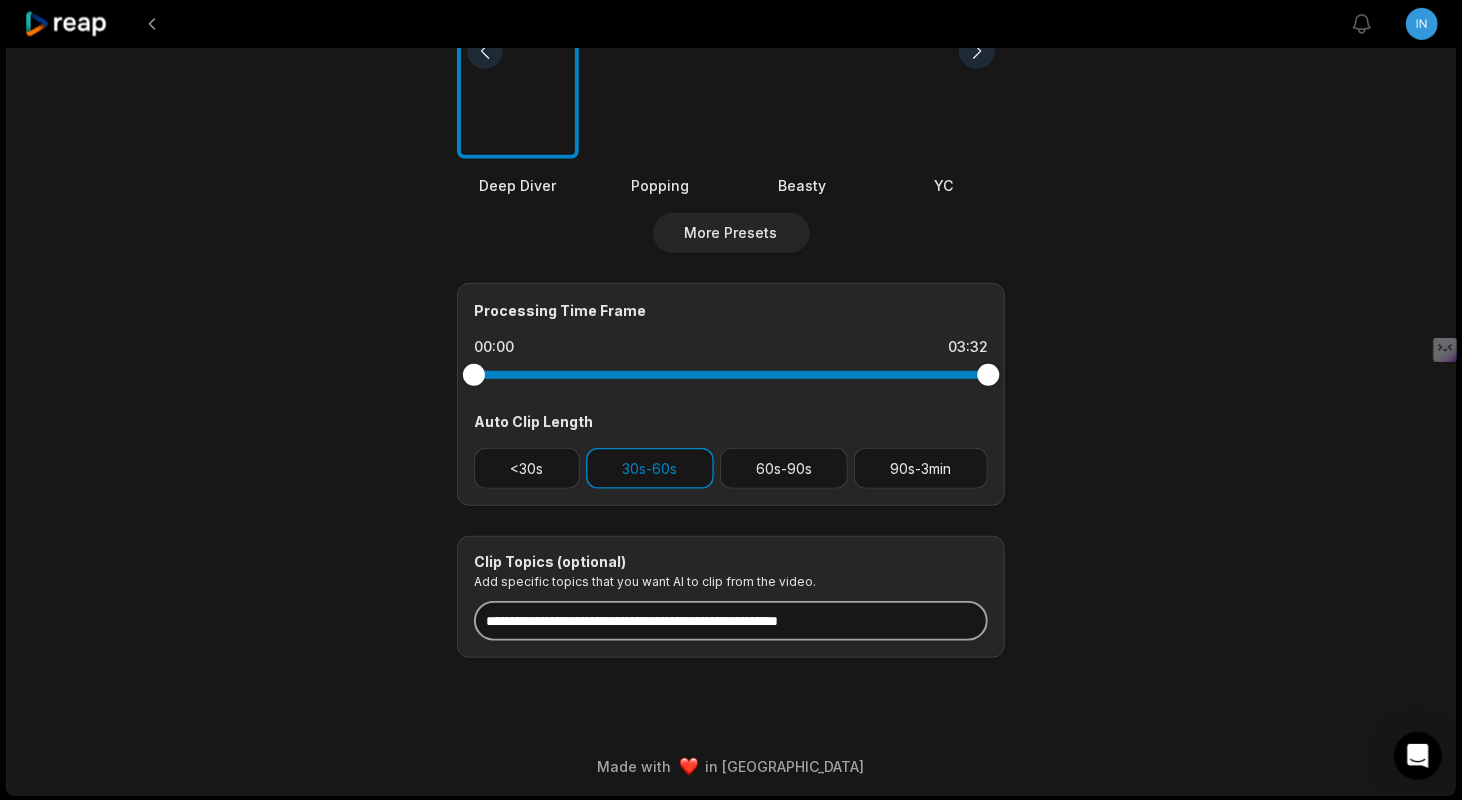 click at bounding box center (731, 621) 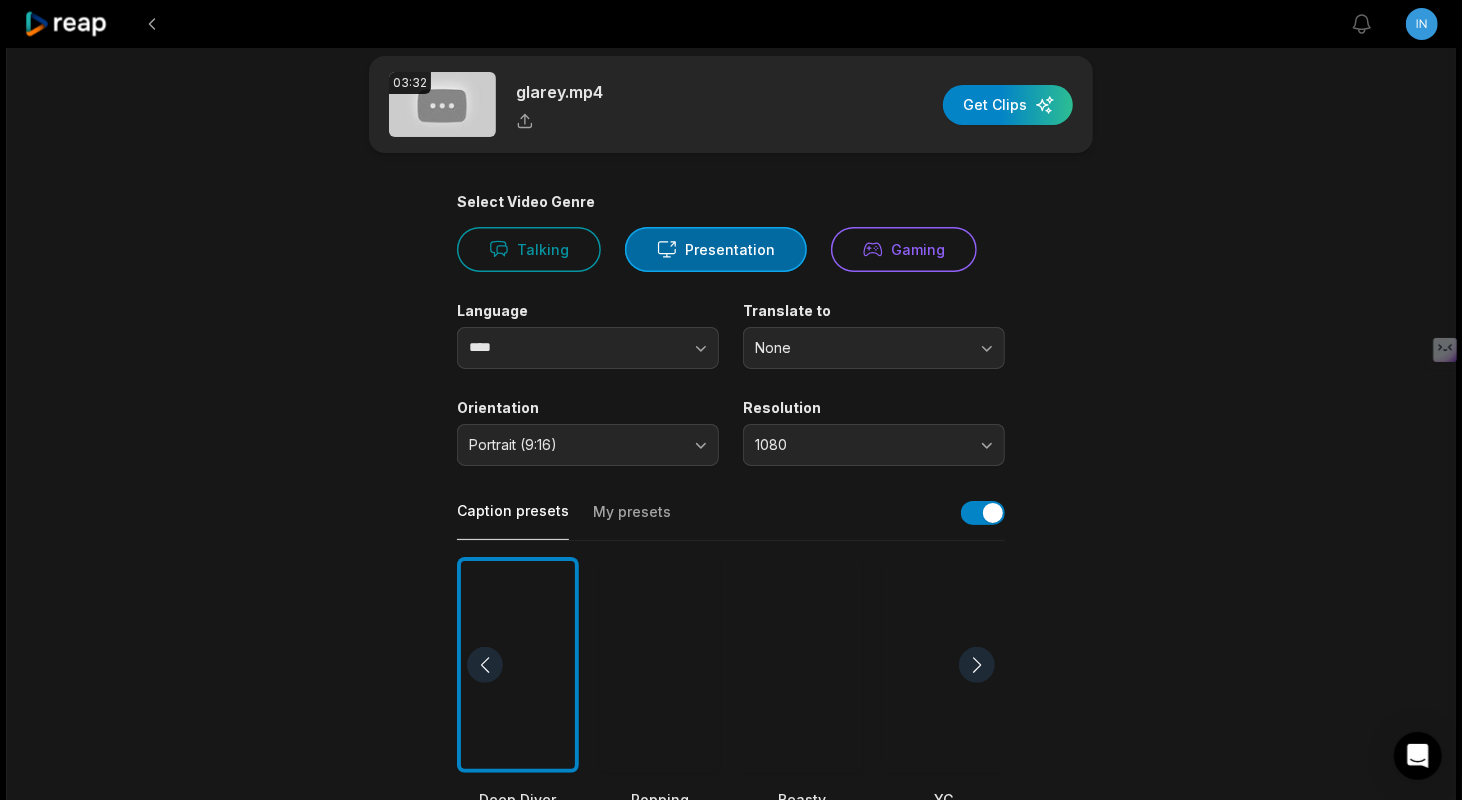 scroll, scrollTop: 0, scrollLeft: 0, axis: both 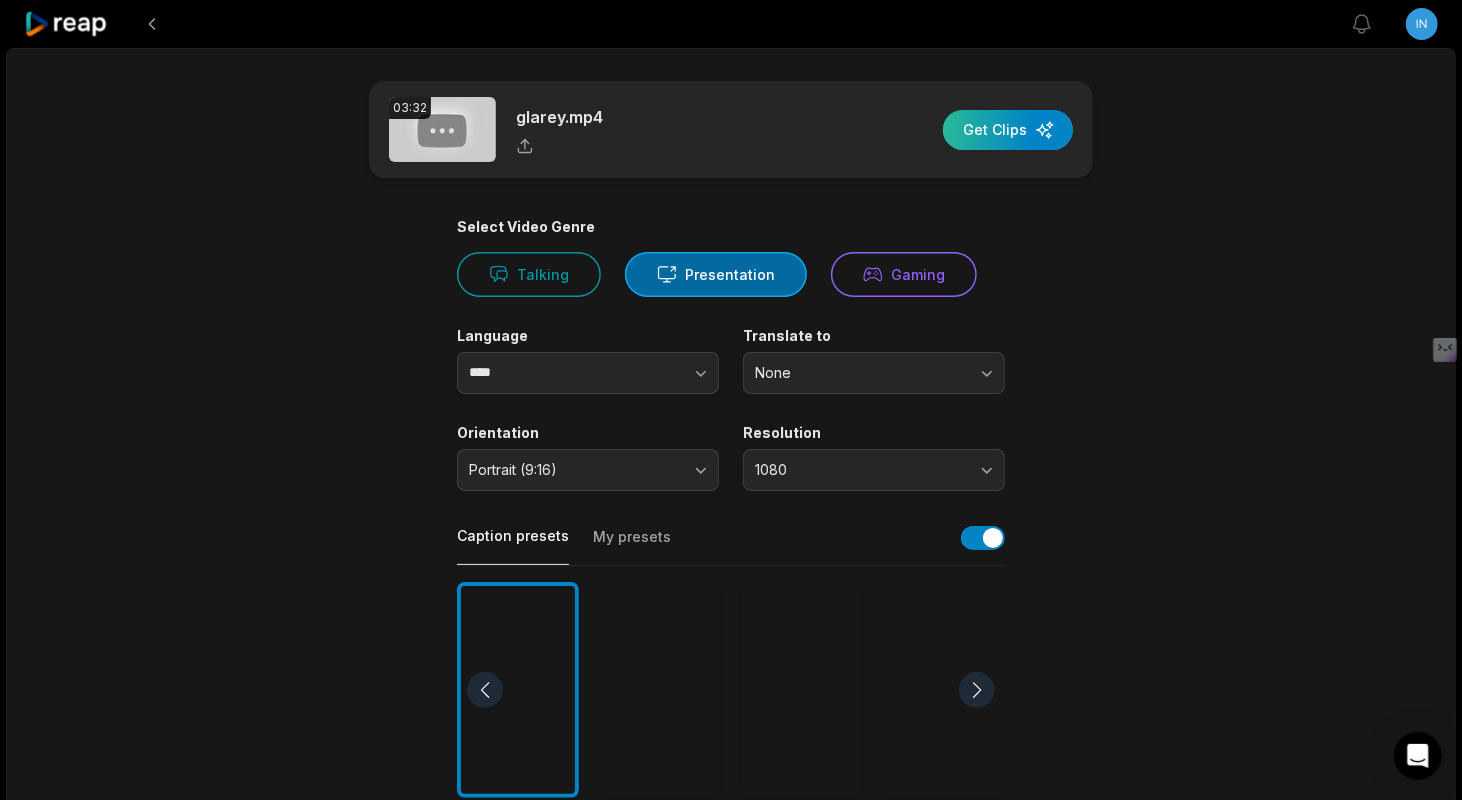 click at bounding box center (1008, 130) 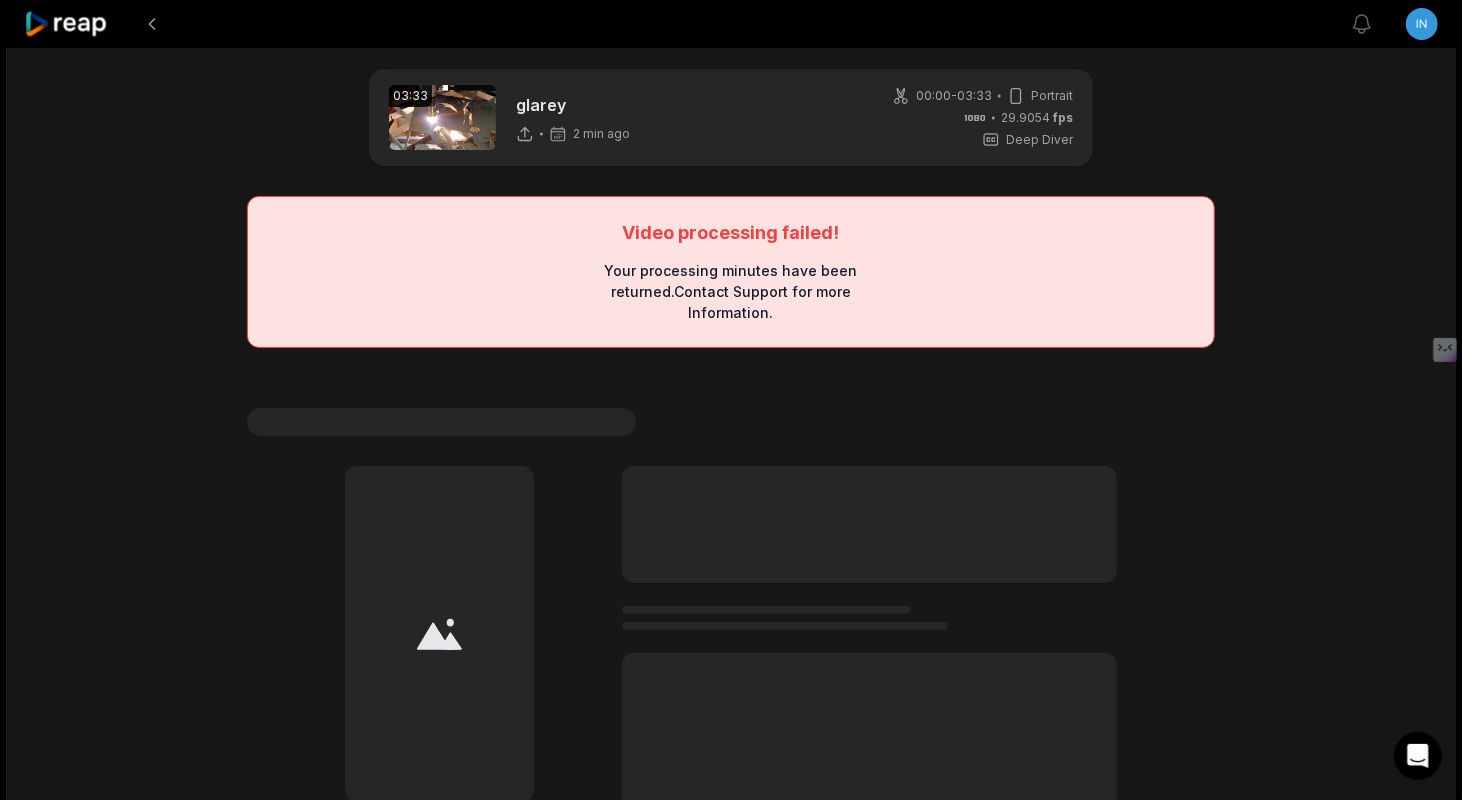 scroll, scrollTop: 0, scrollLeft: 0, axis: both 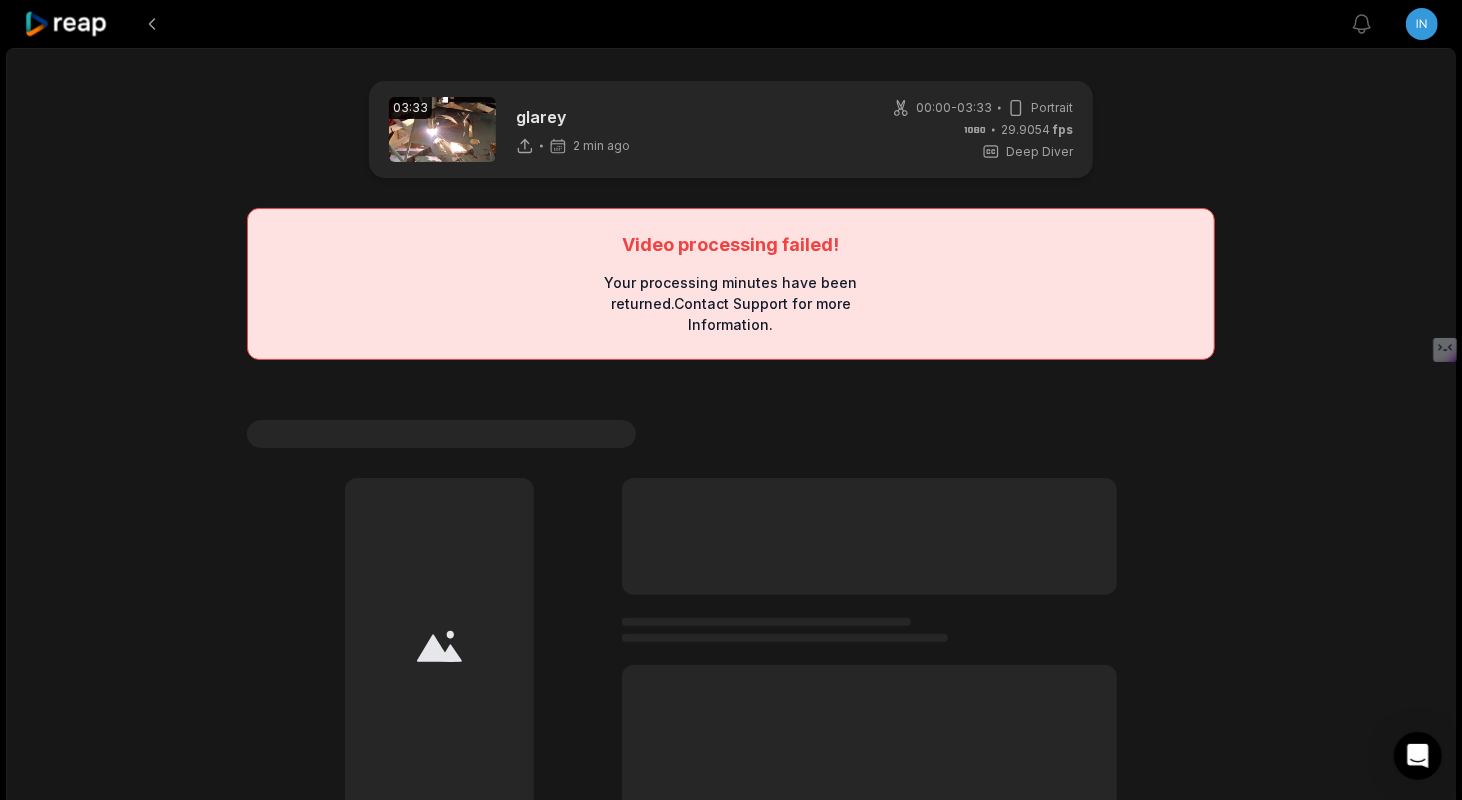 click 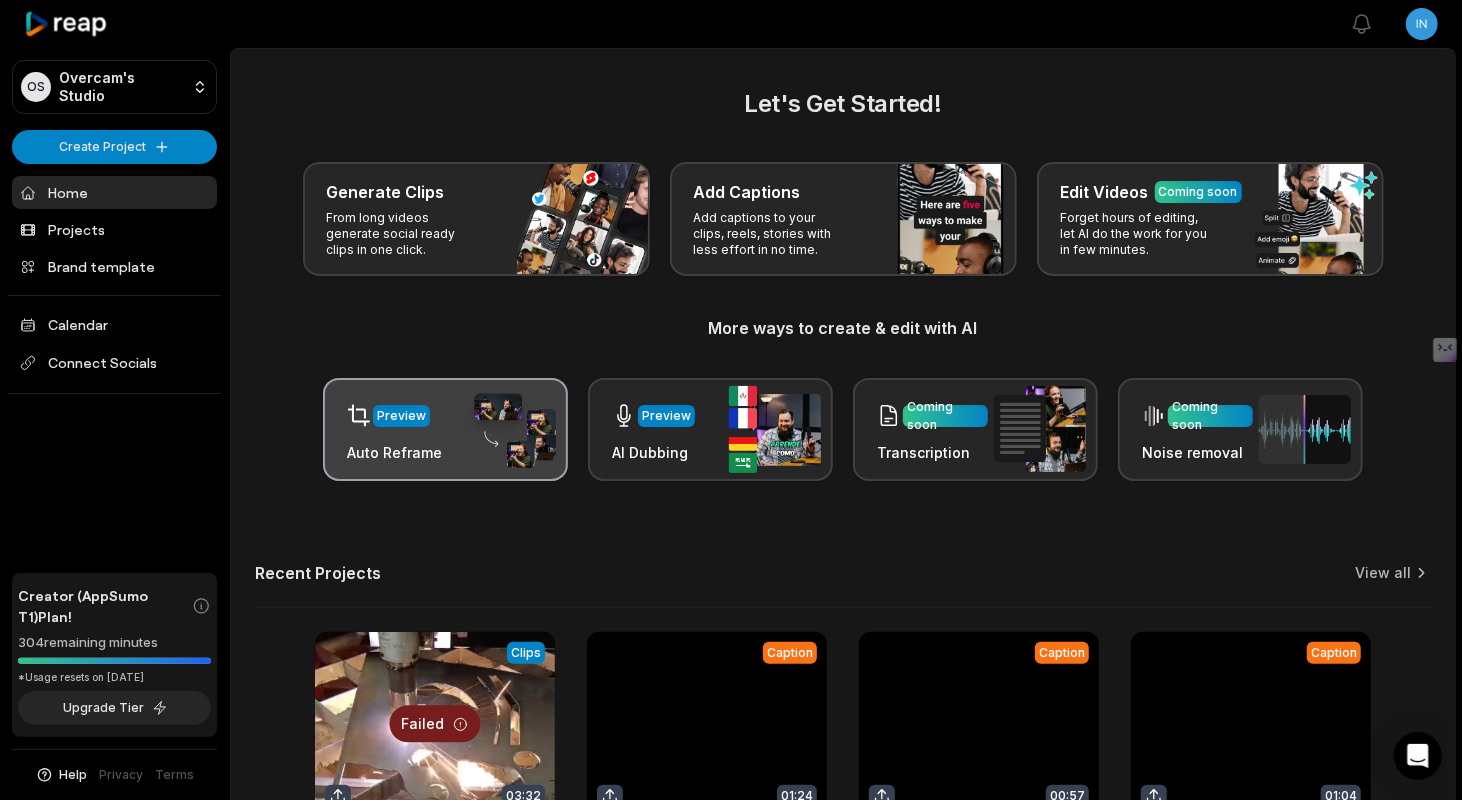 click at bounding box center [510, 430] 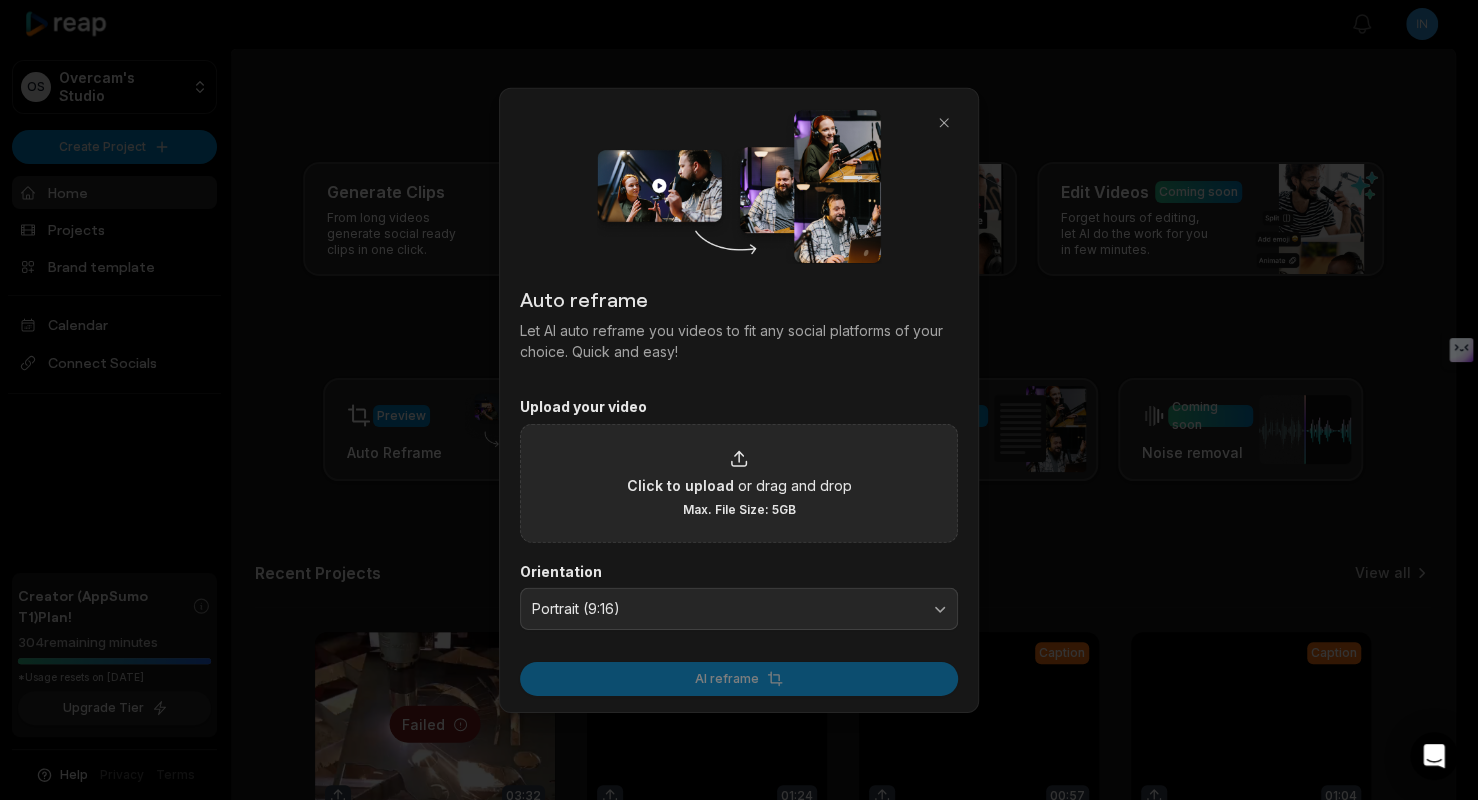 click on "Click to upload or drag and drop Max. File Size: 5GB" at bounding box center (739, 482) 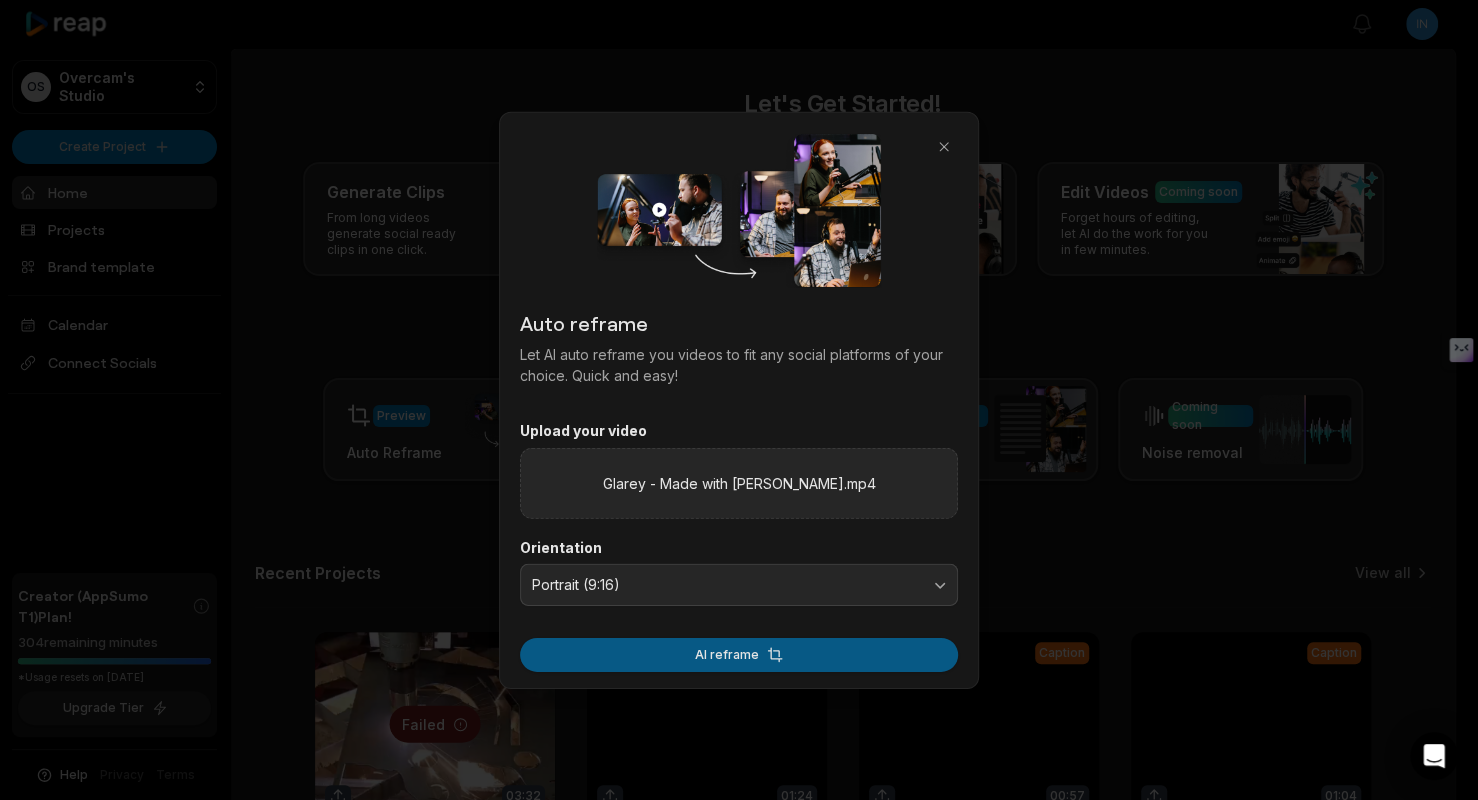 click on "AI reframe" at bounding box center [739, 654] 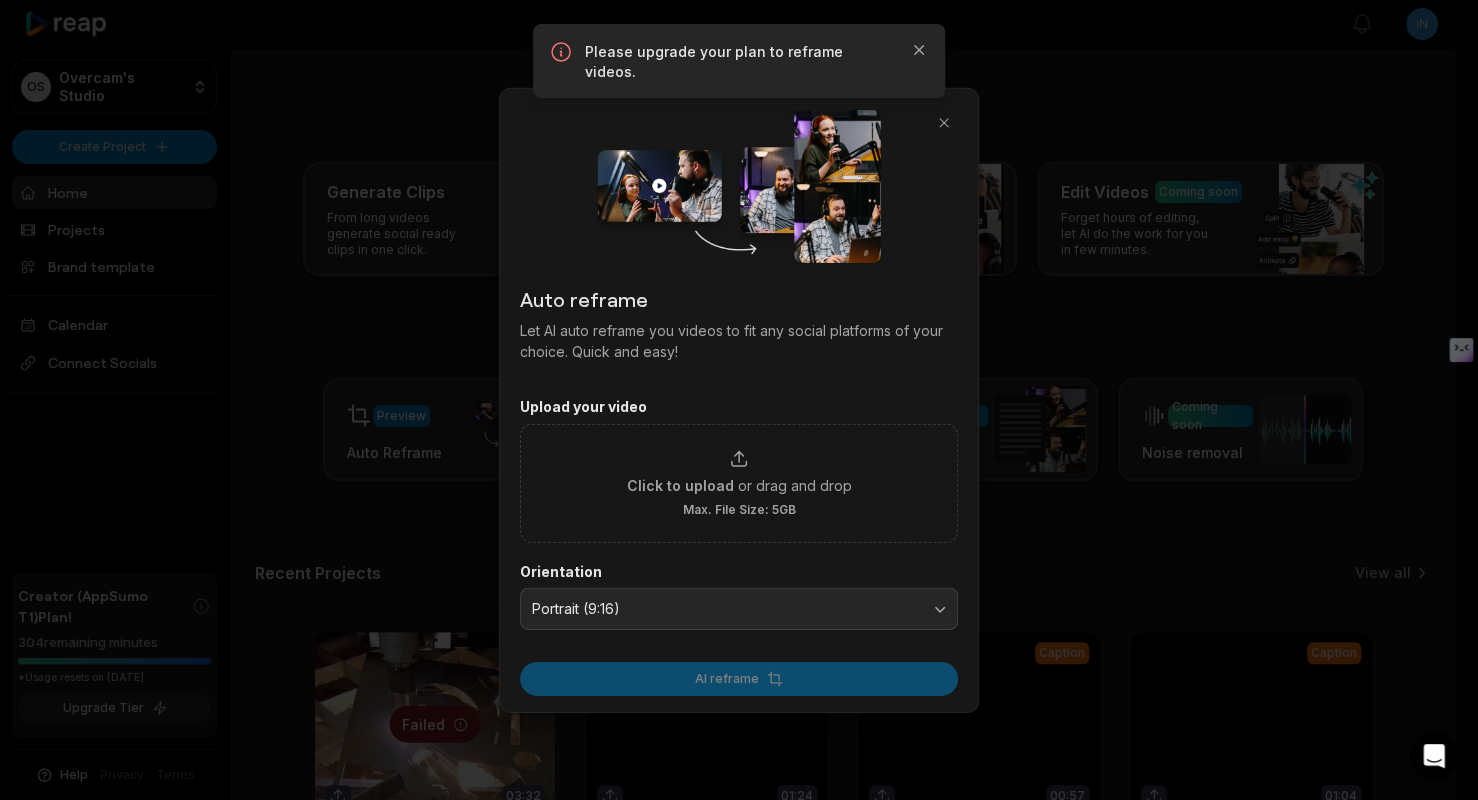 click on "Please upgrade your plan to reframe videos." at bounding box center (739, 62) 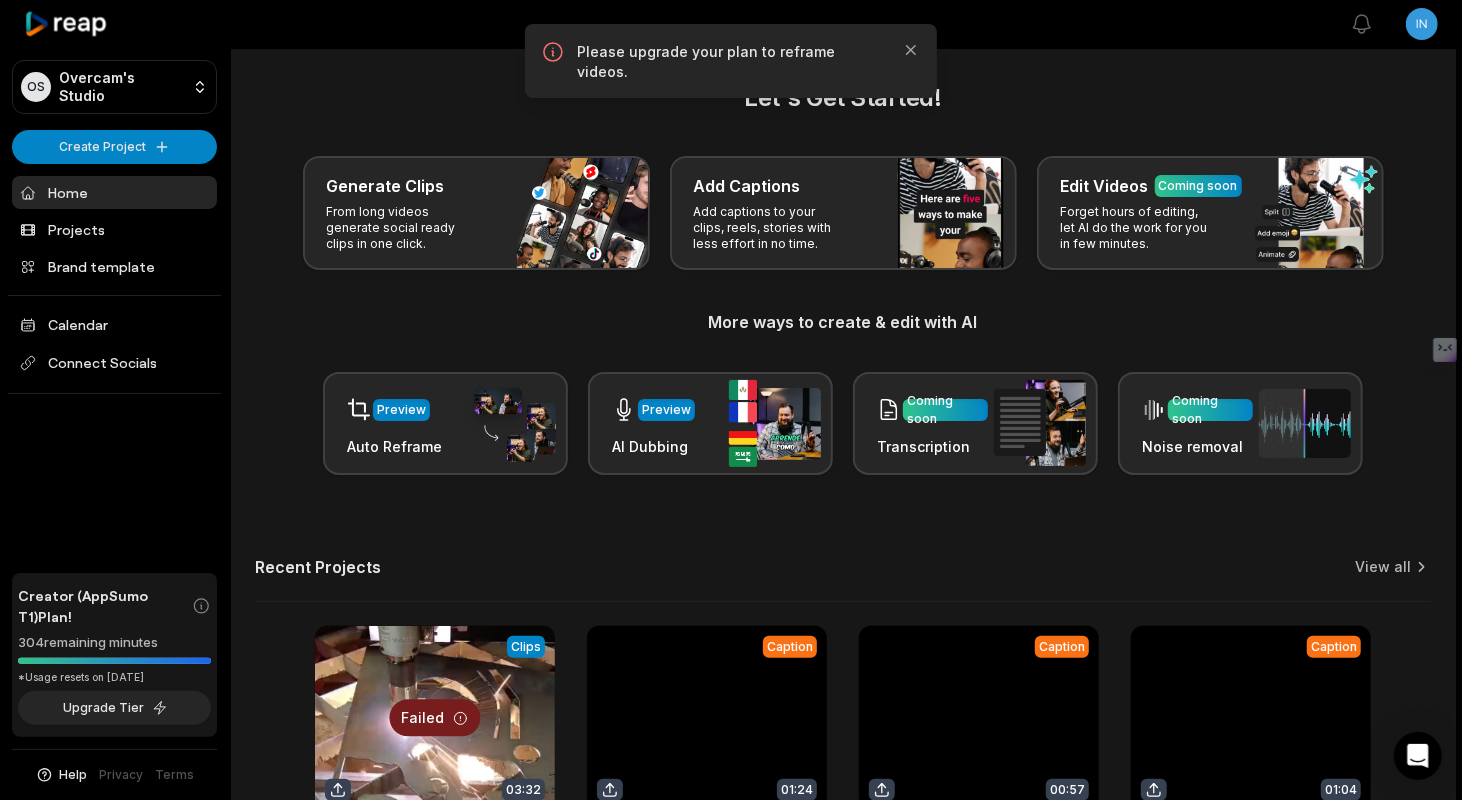 scroll, scrollTop: 0, scrollLeft: 0, axis: both 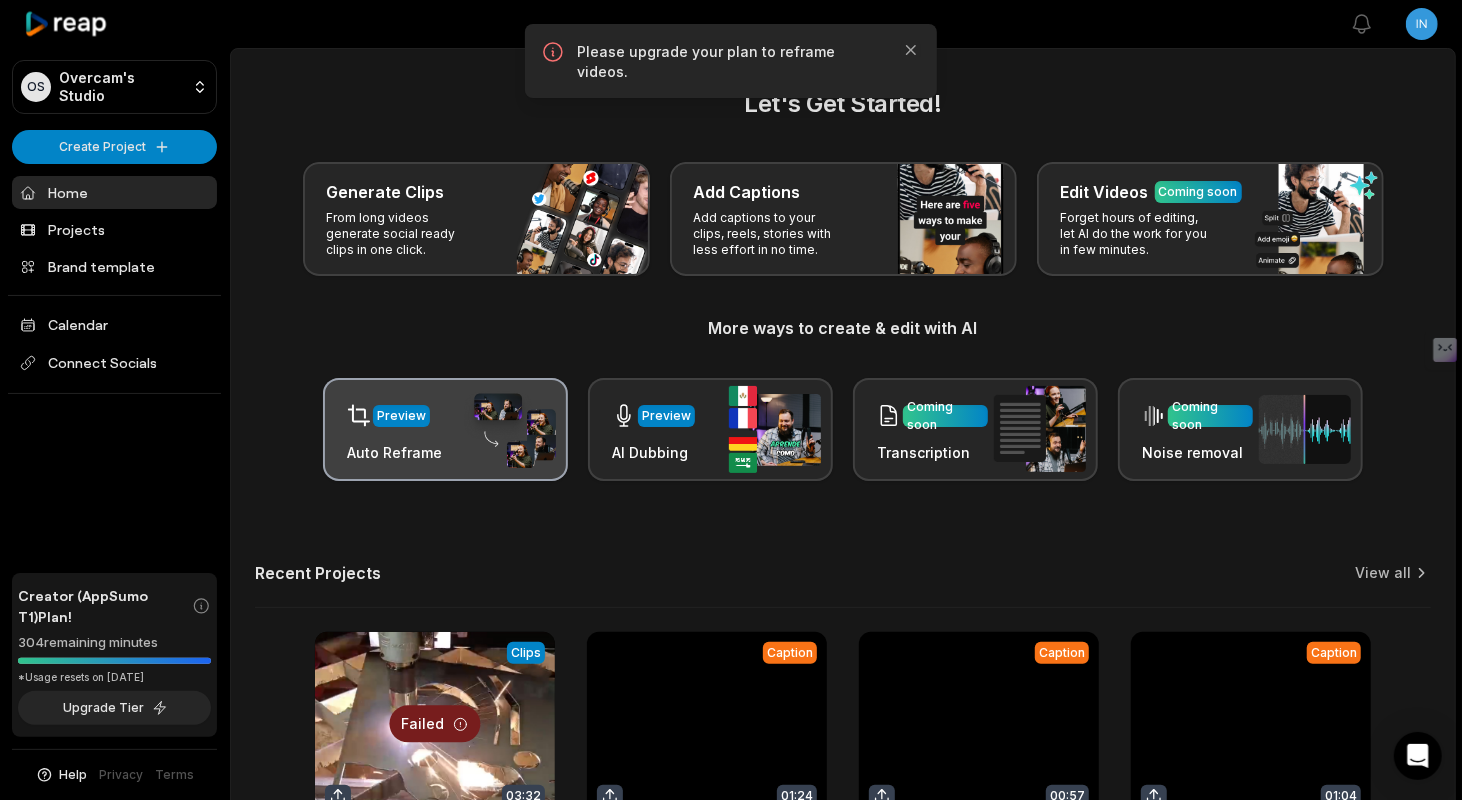 click at bounding box center [510, 430] 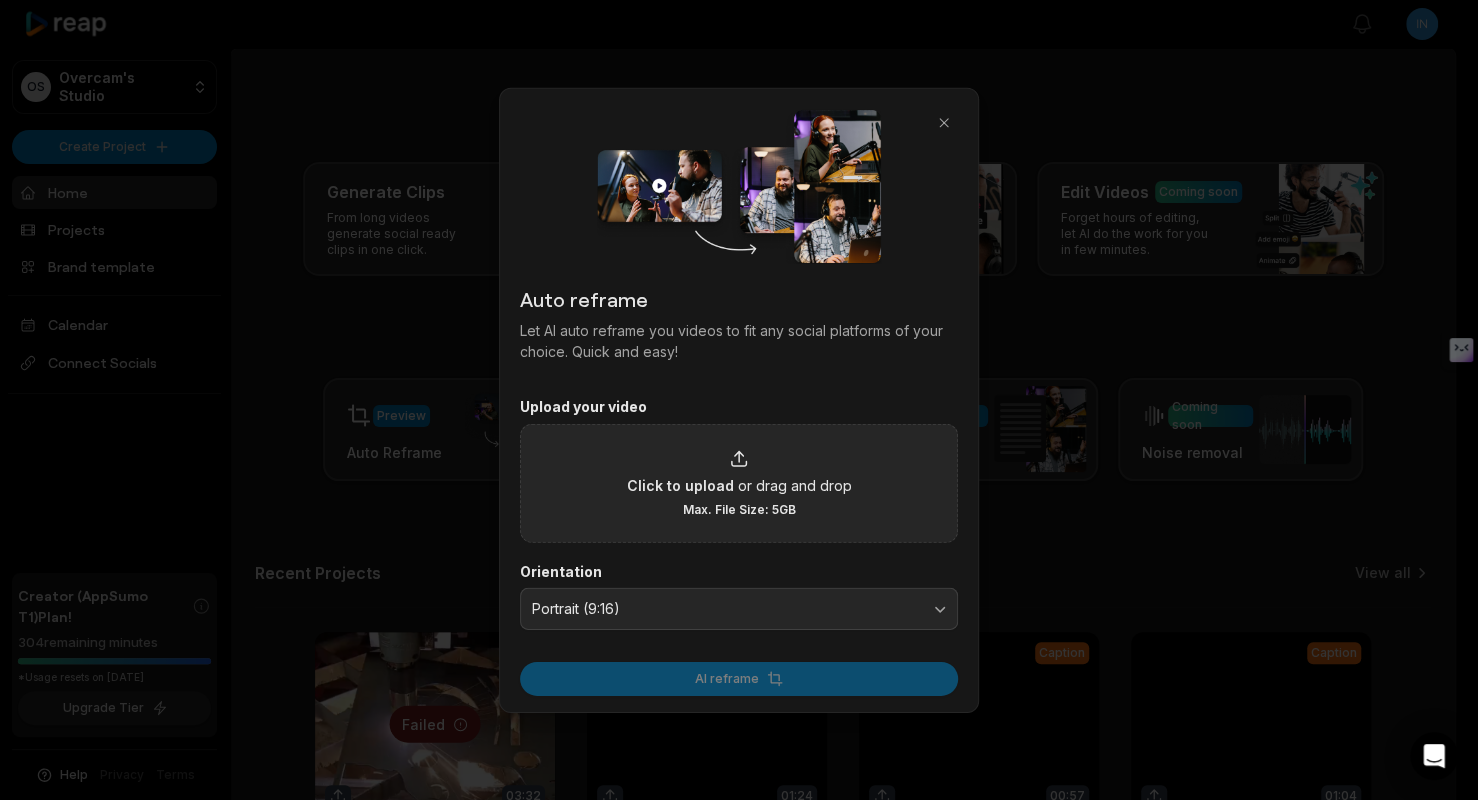 click on "Click to upload or drag and drop Max. File Size: 5GB" at bounding box center [739, 482] 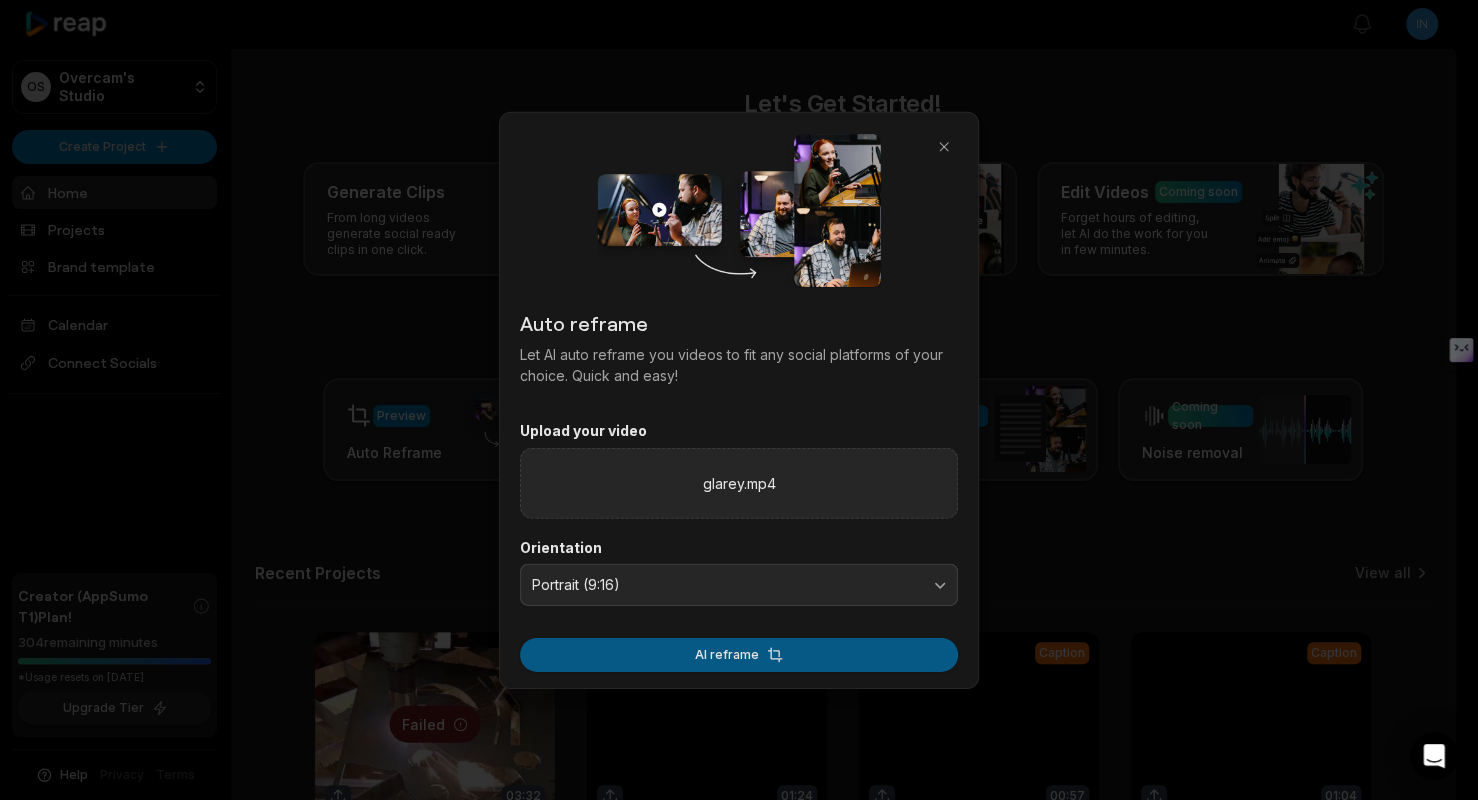 click on "AI reframe" at bounding box center (739, 654) 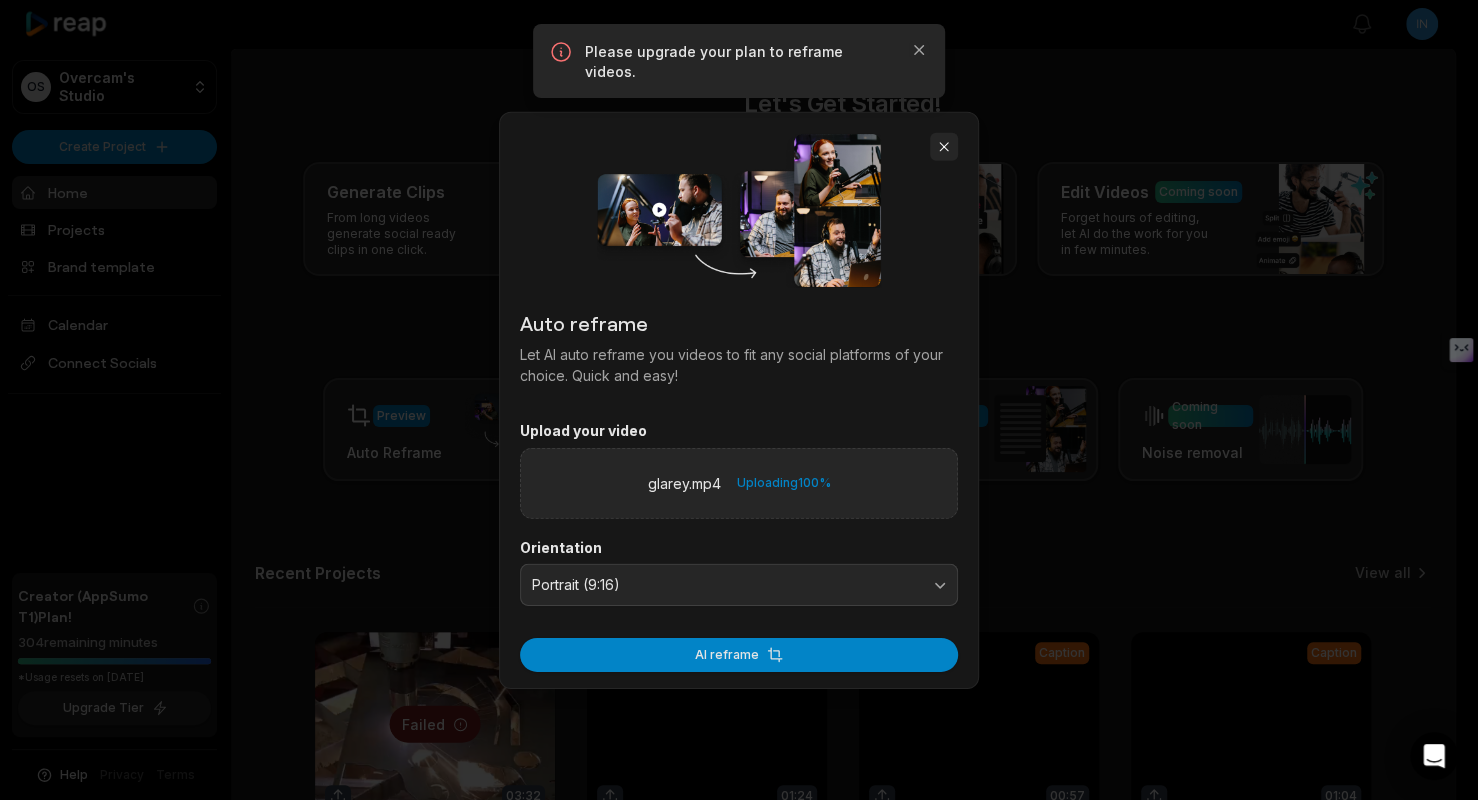 click at bounding box center [944, 147] 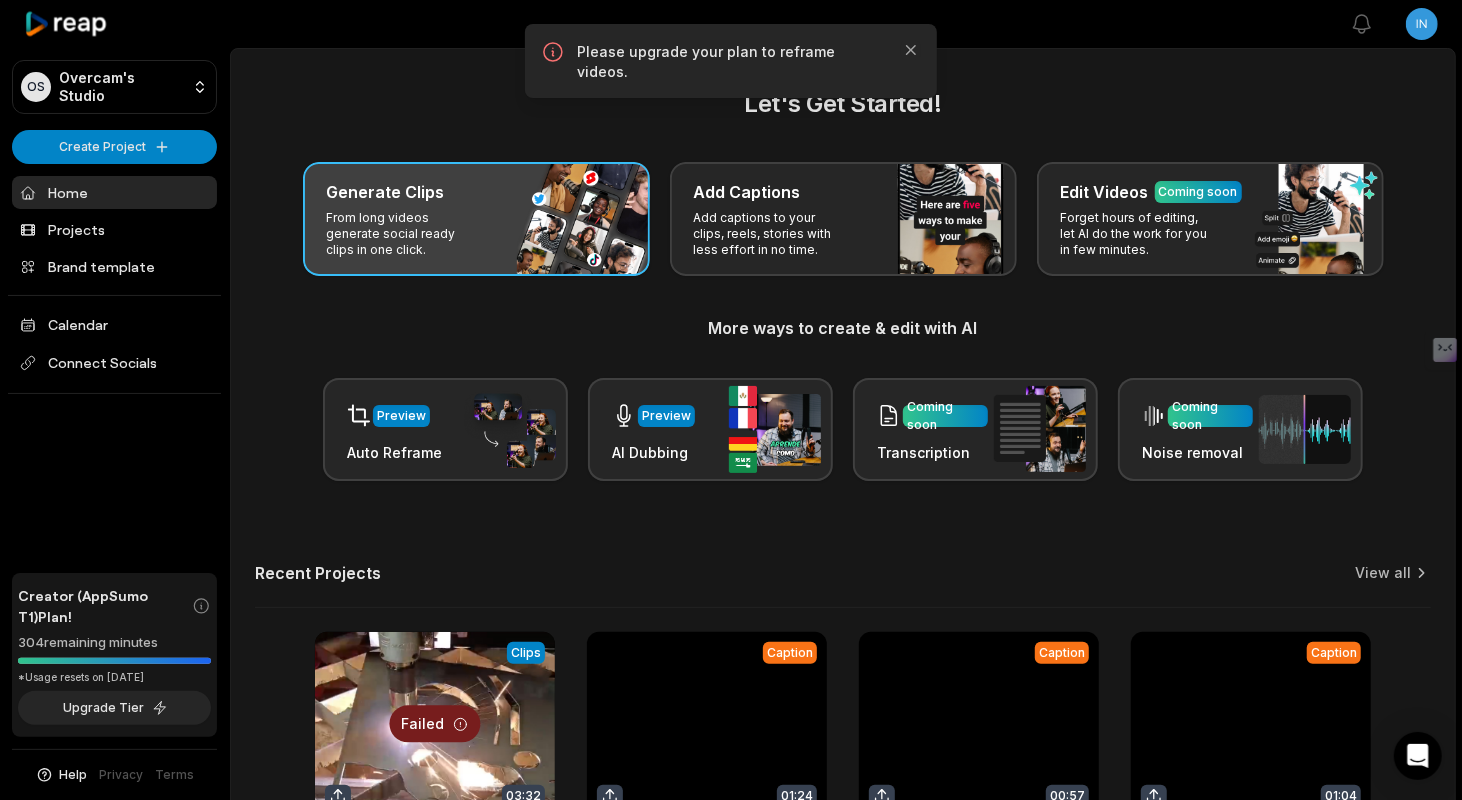 click on "Generate Clips From long videos generate social ready clips in one click." at bounding box center (476, 219) 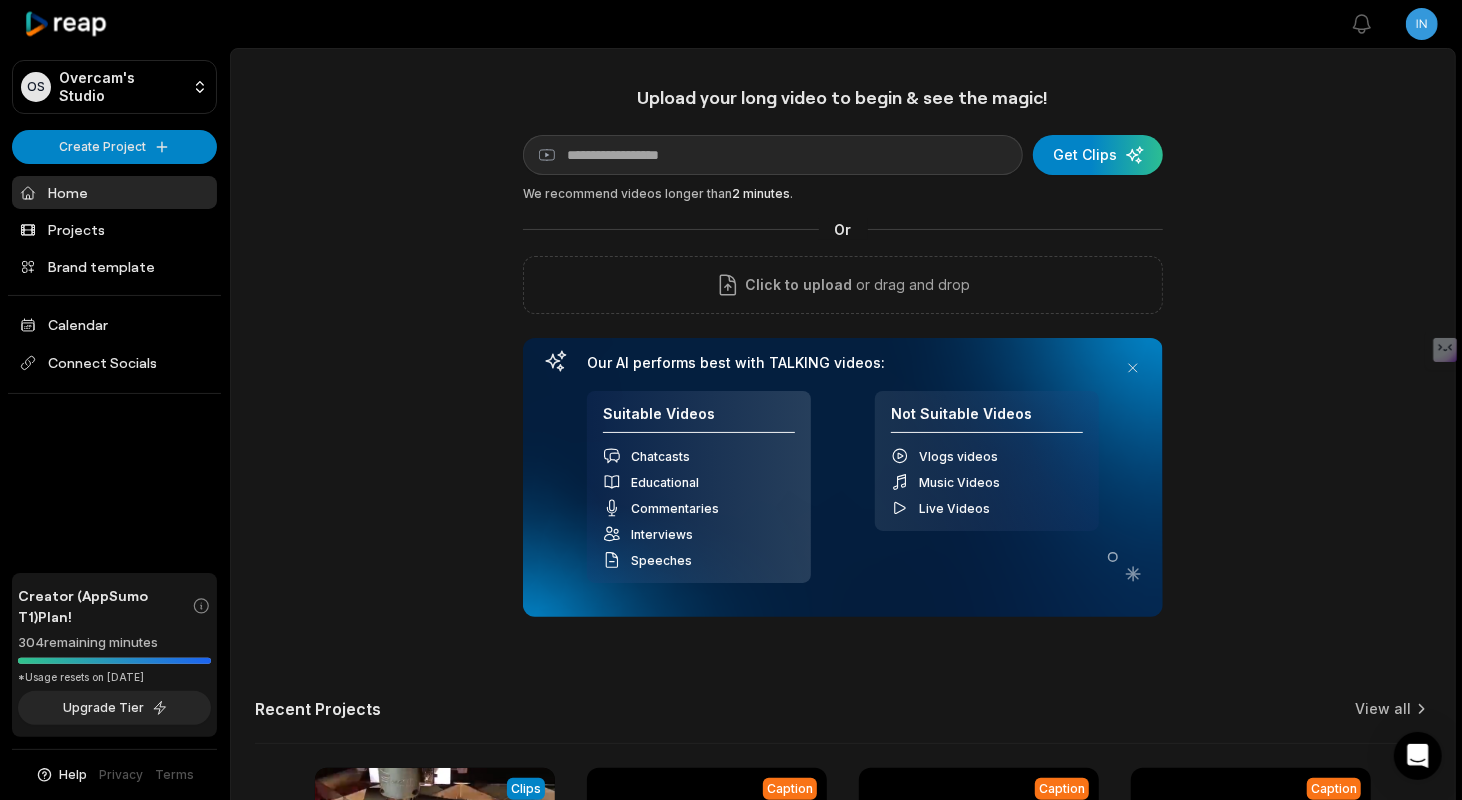 click 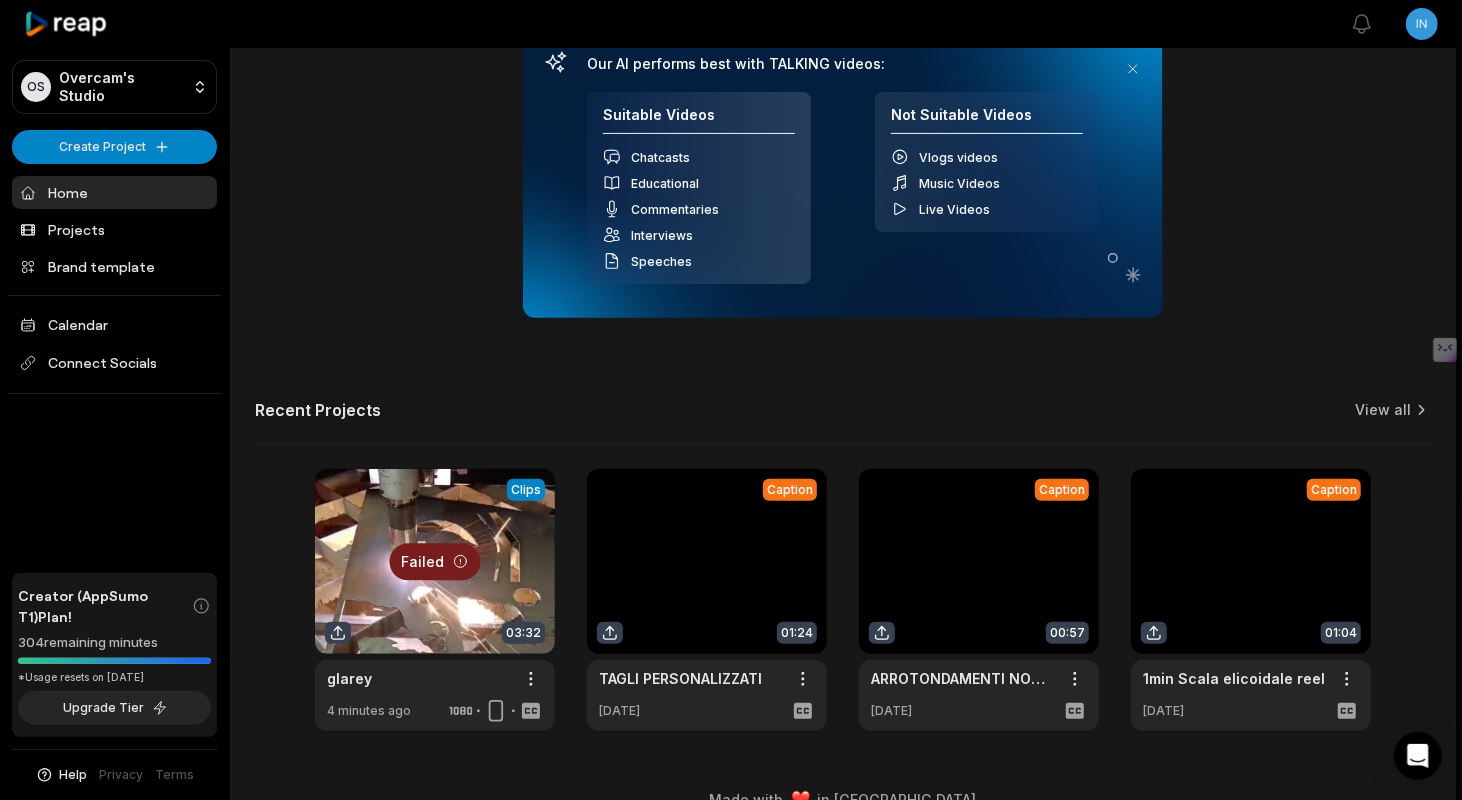 scroll, scrollTop: 300, scrollLeft: 0, axis: vertical 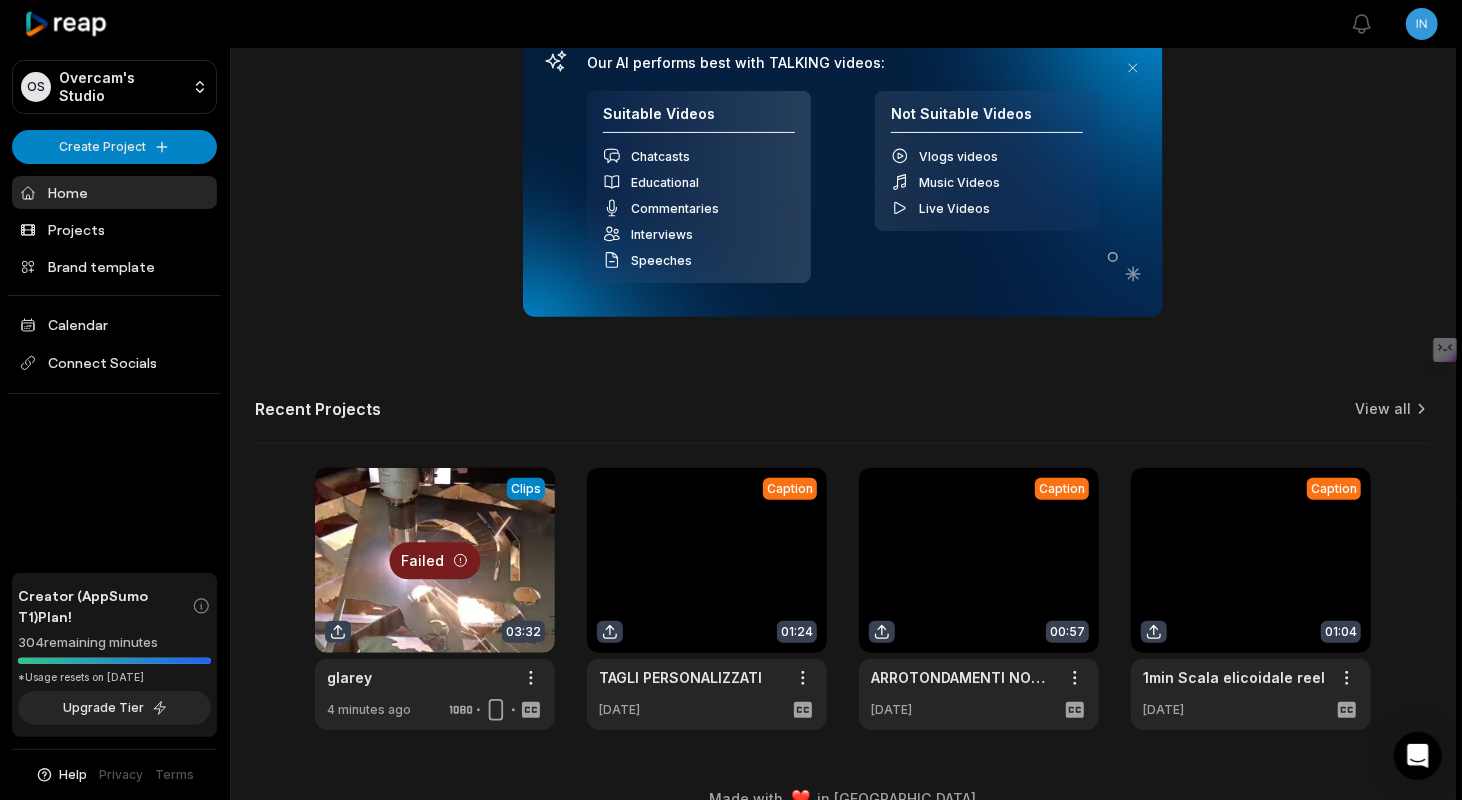 click at bounding box center (435, 599) 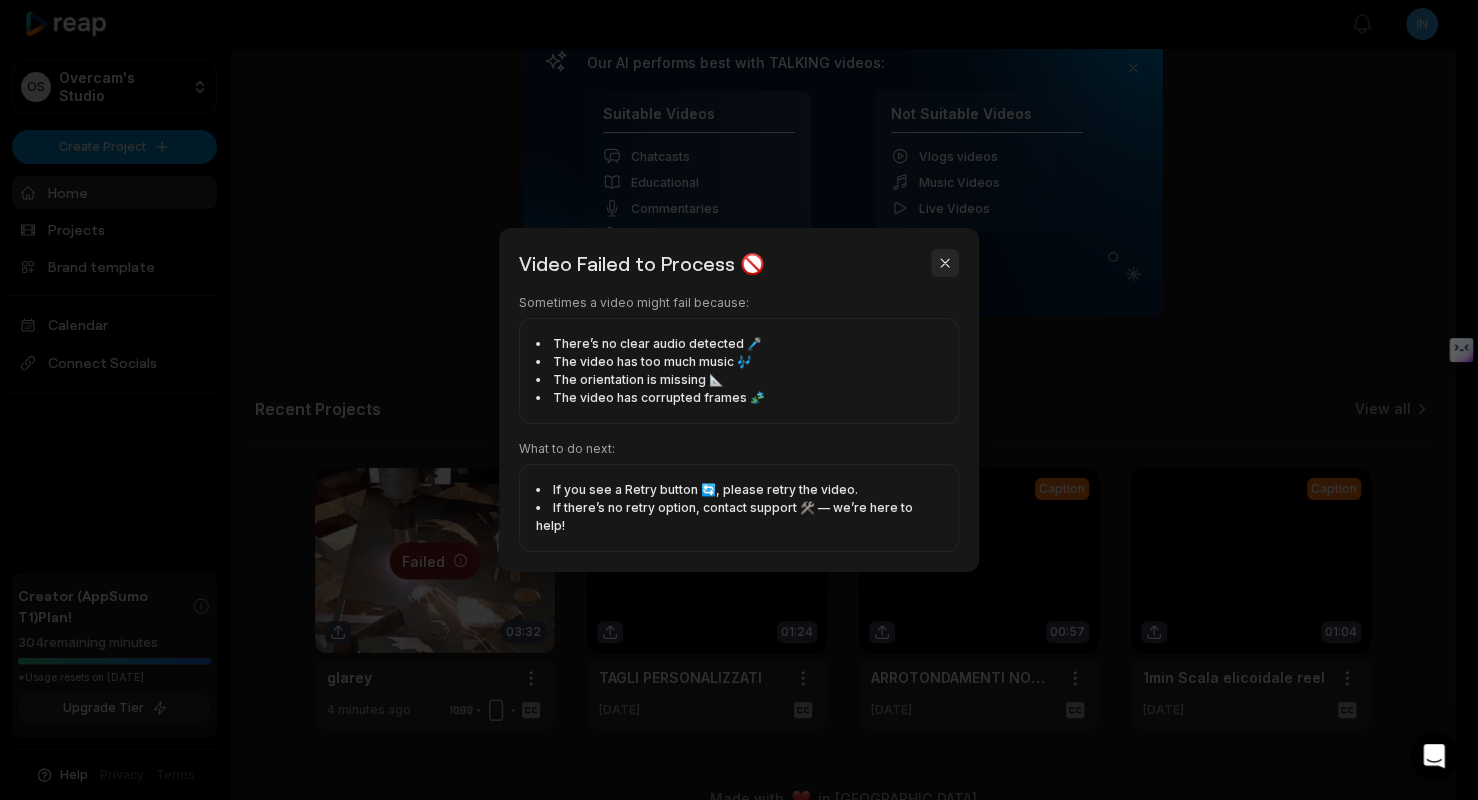 click at bounding box center (945, 263) 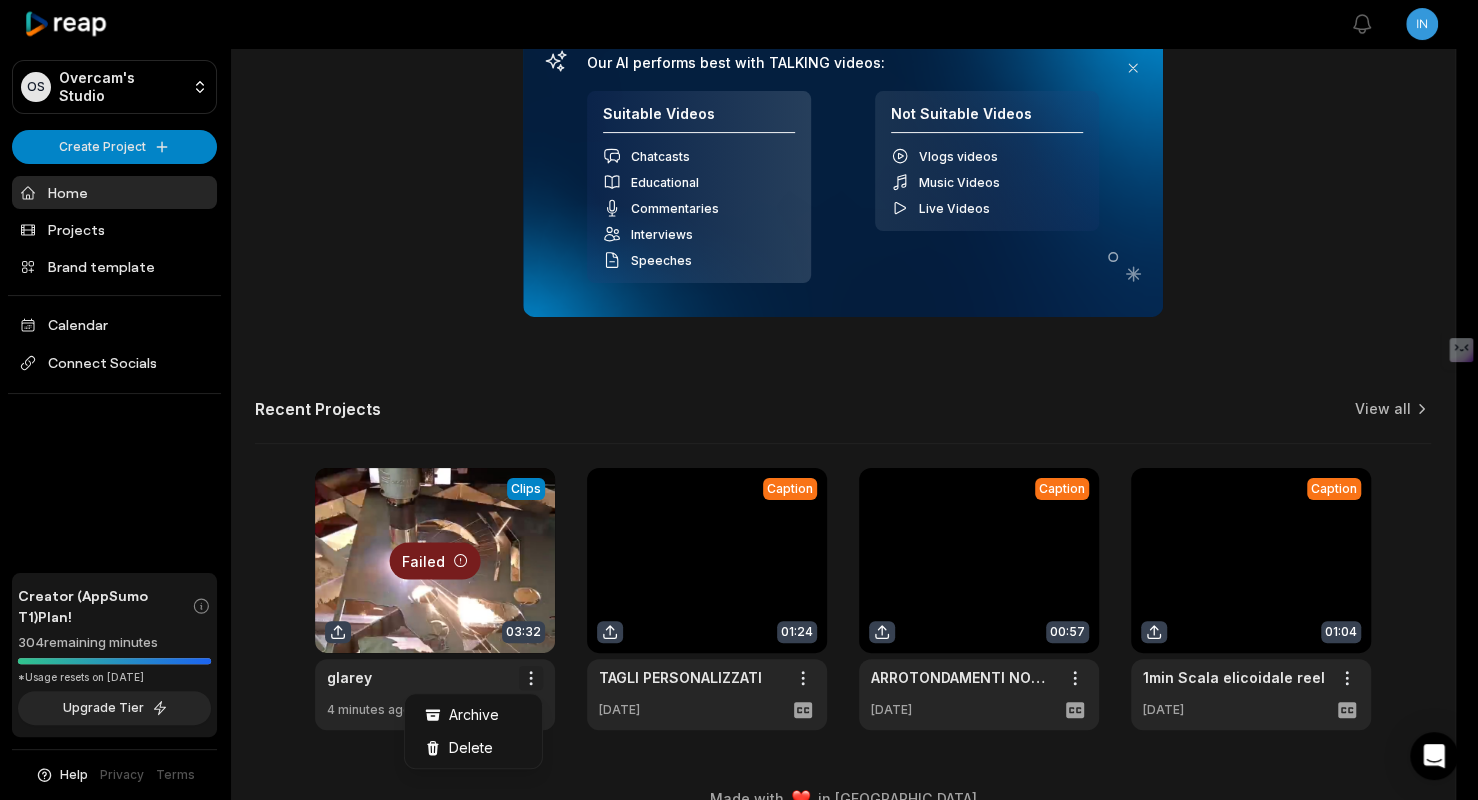 click on "OS Overcam's Studio Create Project Home Projects Brand template Calendar Connect Socials Creator (AppSumo T1)  Plan! 304  remaining minutes *Usage resets on [DATE] Upgrade Tier Help Privacy Terms Open sidebar View notifications Open user menu   Upload your long video to begin & see the magic! YouTube link Get Clips We recommend videos longer than  2 minutes . Or Click to upload or drag and drop Our AI performs best with TALKING videos: Suitable Videos Chatcasts Educational  Commentaries  Interviews  Speeches Not Suitable Videos Vlogs videos Music Videos Live Videos Recent Projects View all Failed Clips 03:32 glarey Open options 4 minutes ago Caption 01:24 TAGLI PERSONALIZZATI Open options [DATE] Caption 00:57 ARROTONDAMENTI NON NECESSARI Open options [DATE] Caption 01:04 1min Scala elicoidale reel Open options [DATE] Made with   in [GEOGRAPHIC_DATA]
Archive Delete" at bounding box center (739, 100) 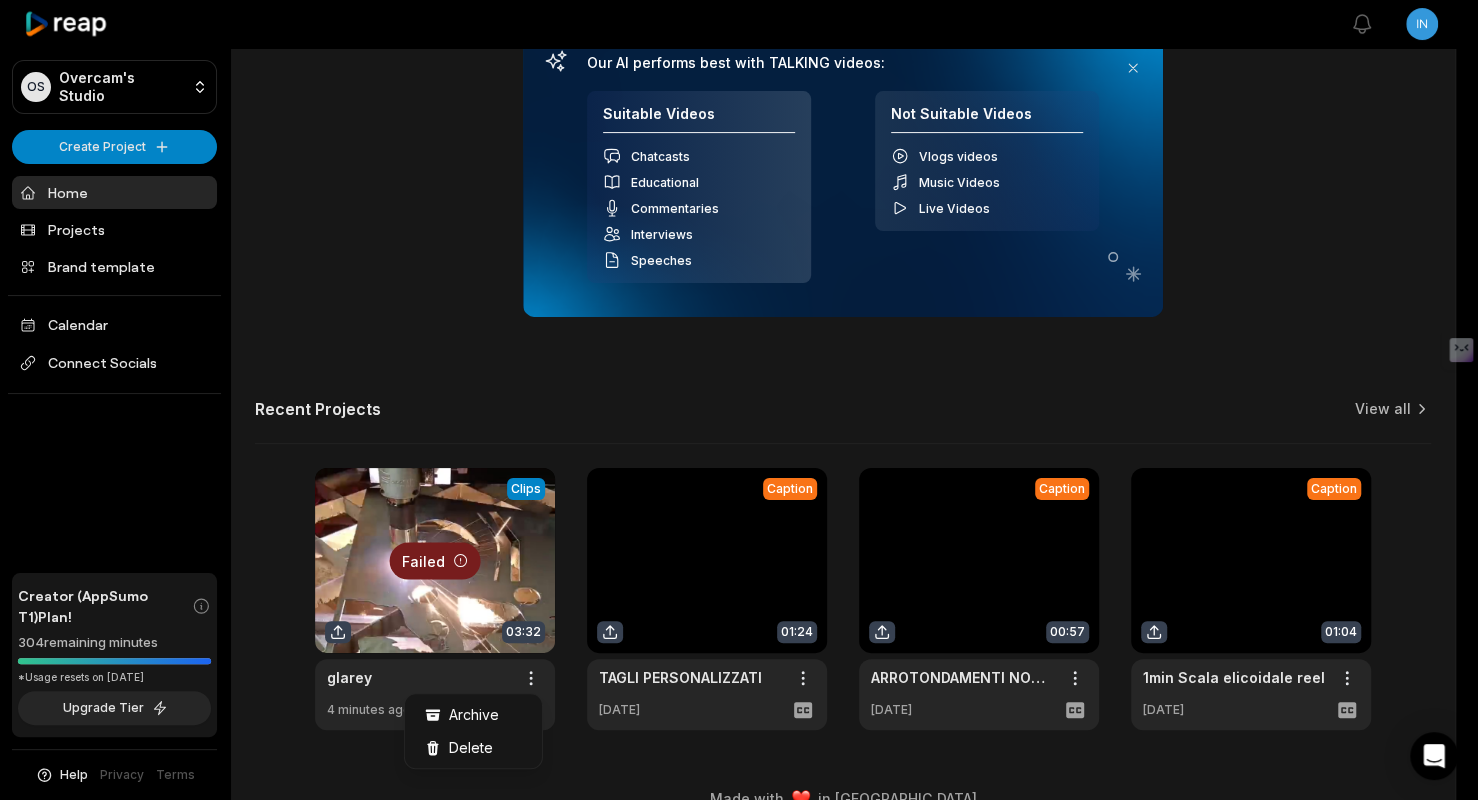 click on "OS Overcam's Studio Create Project Home Projects Brand template Calendar Connect Socials Creator (AppSumo T1)  Plan! 304  remaining minutes *Usage resets on [DATE] Upgrade Tier Help Privacy Terms Open sidebar View notifications Open user menu   Upload your long video to begin & see the magic! YouTube link Get Clips We recommend videos longer than  2 minutes . Or Click to upload or drag and drop Our AI performs best with TALKING videos: Suitable Videos Chatcasts Educational  Commentaries  Interviews  Speeches Not Suitable Videos Vlogs videos Music Videos Live Videos Recent Projects View all Failed Clips 03:32 glarey Open options 4 minutes ago Caption 01:24 TAGLI PERSONALIZZATI Open options [DATE] Caption 00:57 ARROTONDAMENTI NON NECESSARI Open options [DATE] Caption 01:04 1min Scala elicoidale reel Open options [DATE] Made with   in [GEOGRAPHIC_DATA]
Archive Delete" at bounding box center (739, 100) 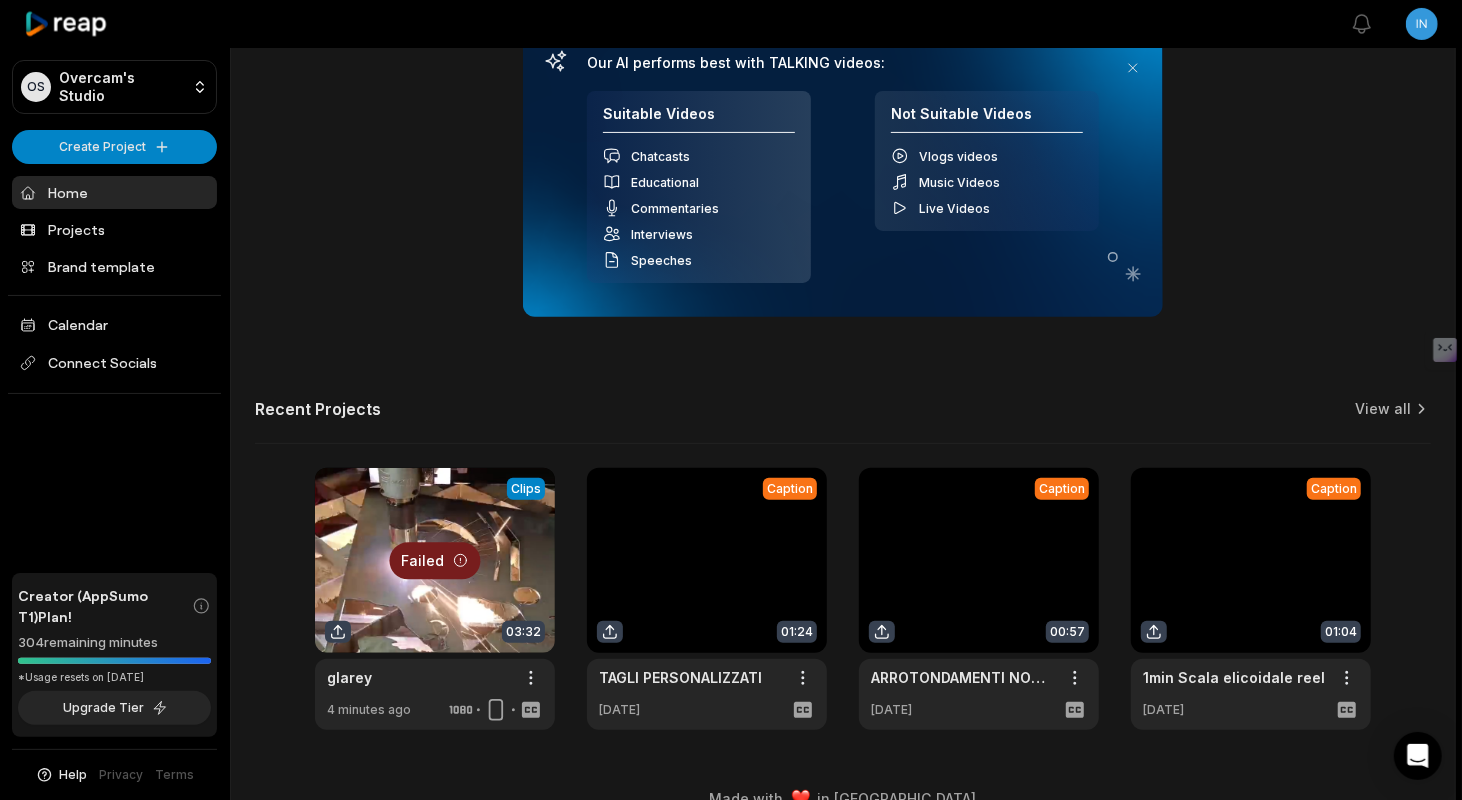 click at bounding box center [435, 599] 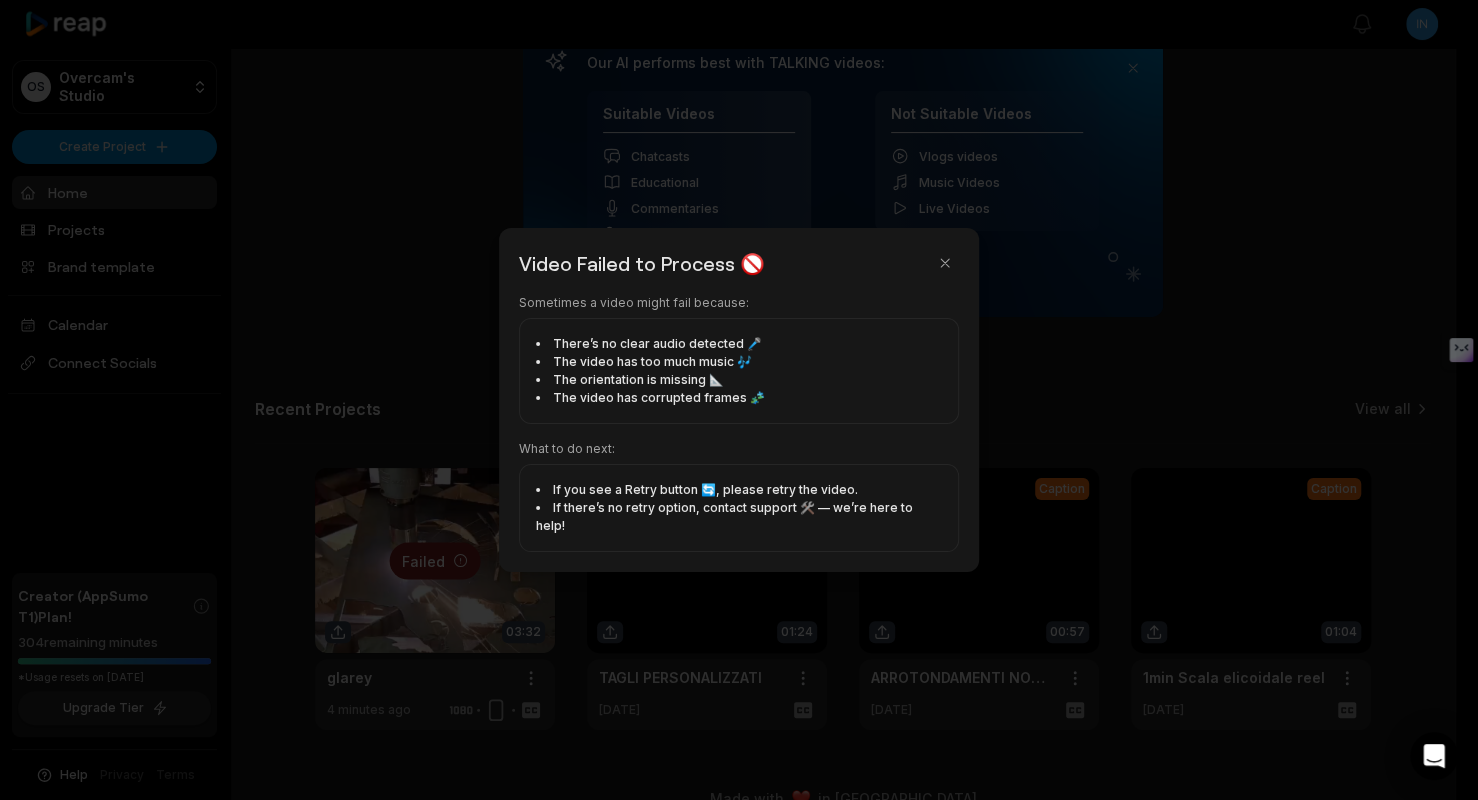 click at bounding box center [739, 400] 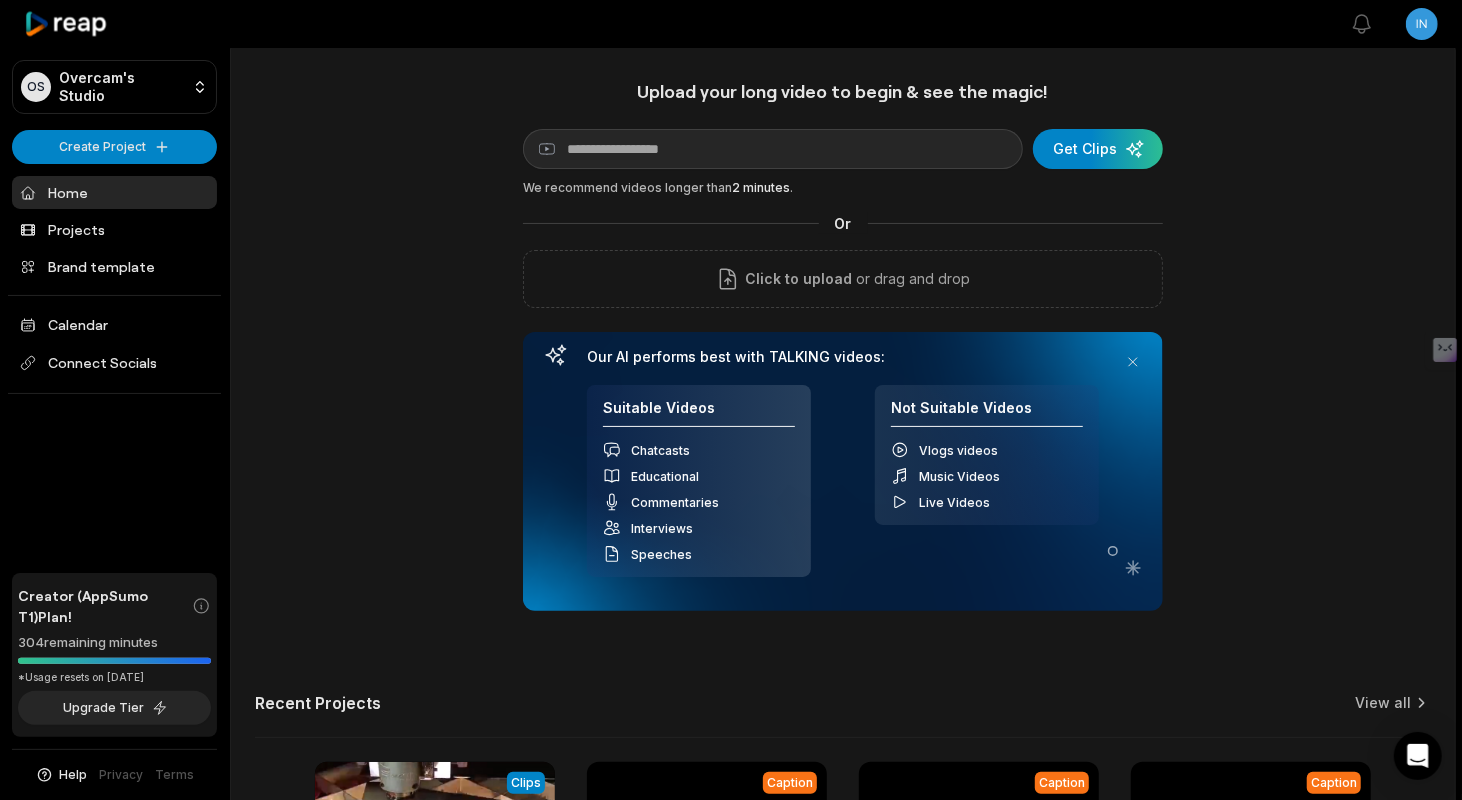 scroll, scrollTop: 0, scrollLeft: 0, axis: both 